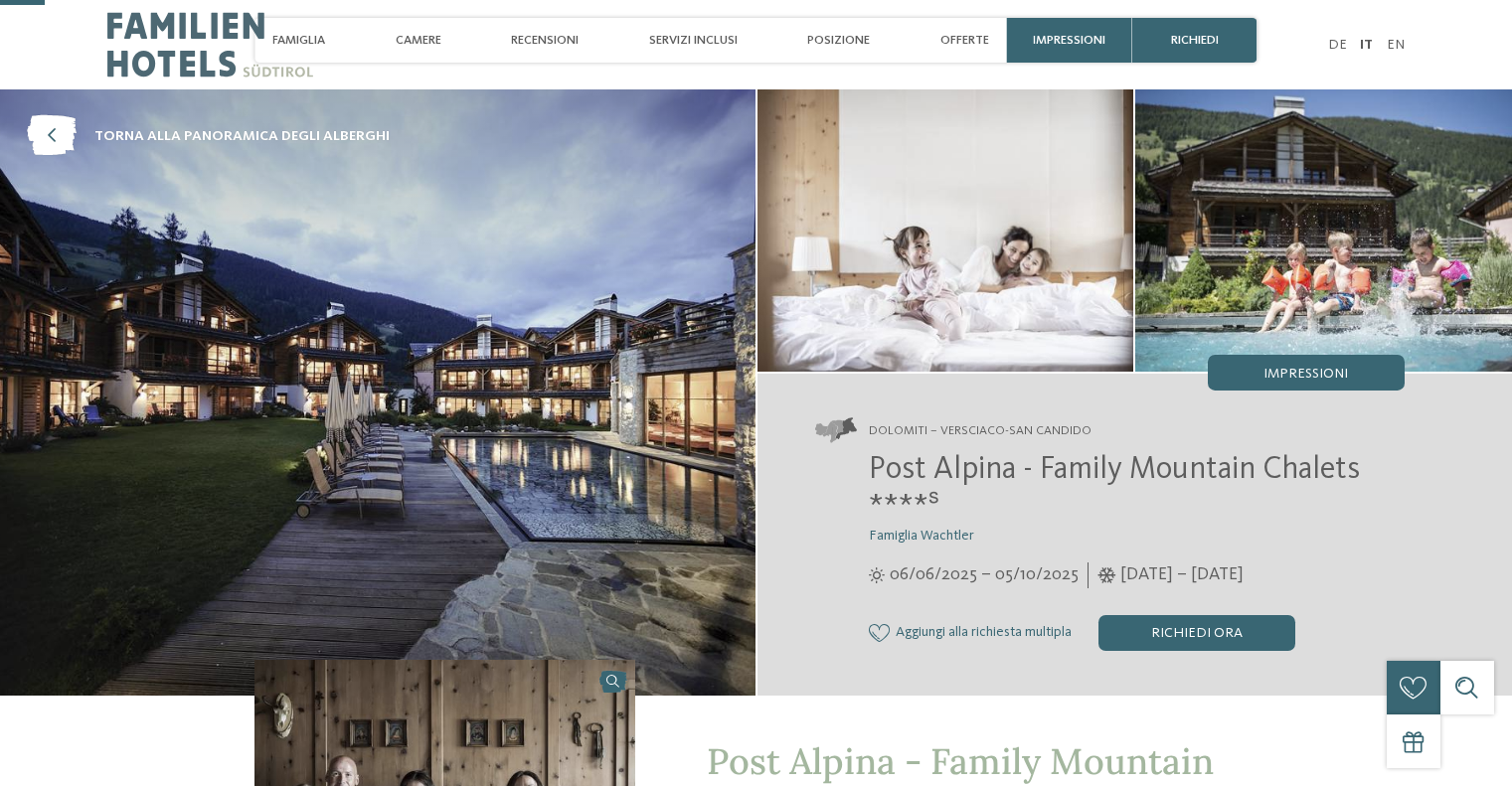scroll, scrollTop: 397, scrollLeft: 0, axis: vertical 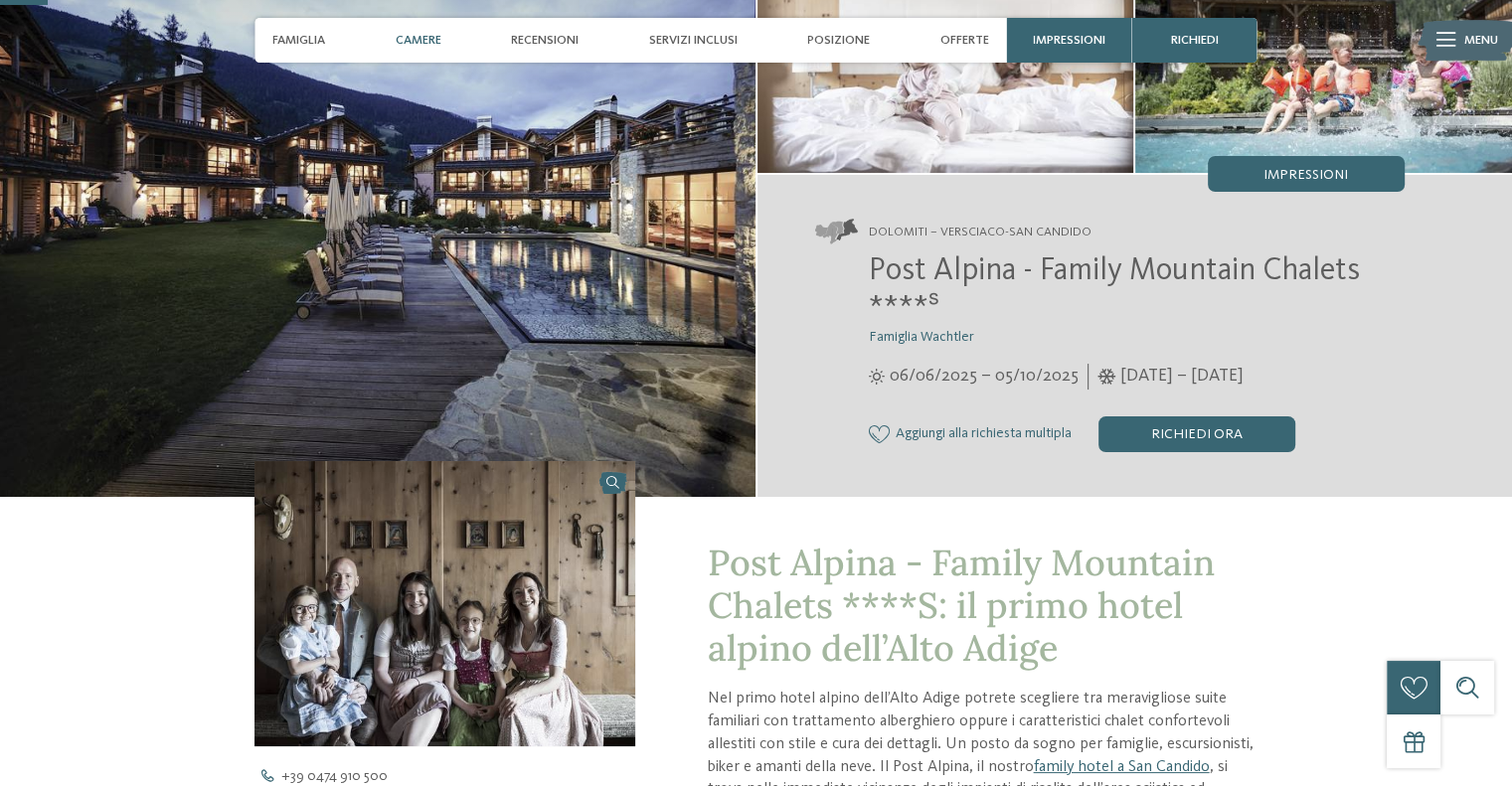 click on "Camere" at bounding box center (419, 40) 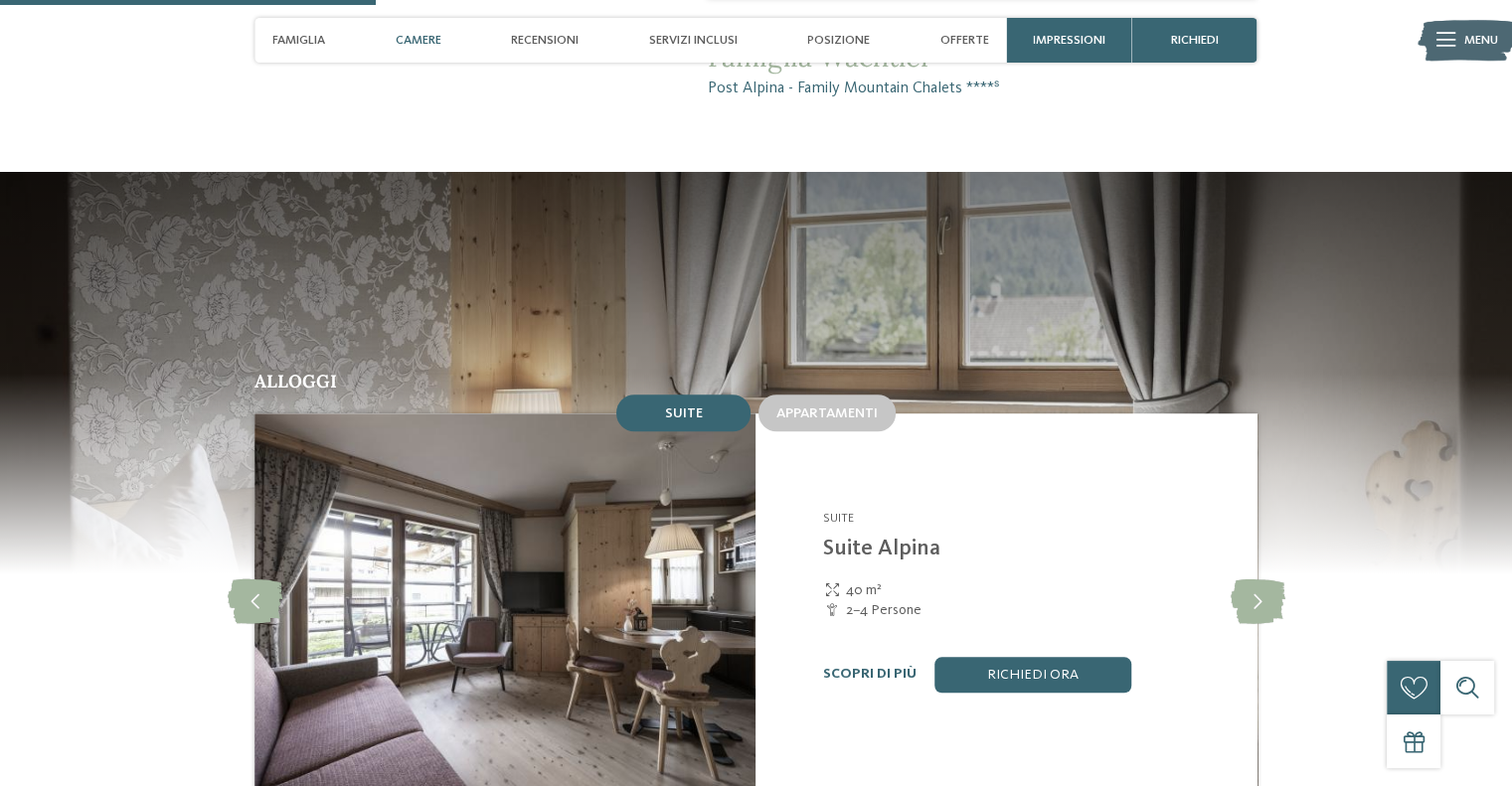 scroll, scrollTop: 1571, scrollLeft: 0, axis: vertical 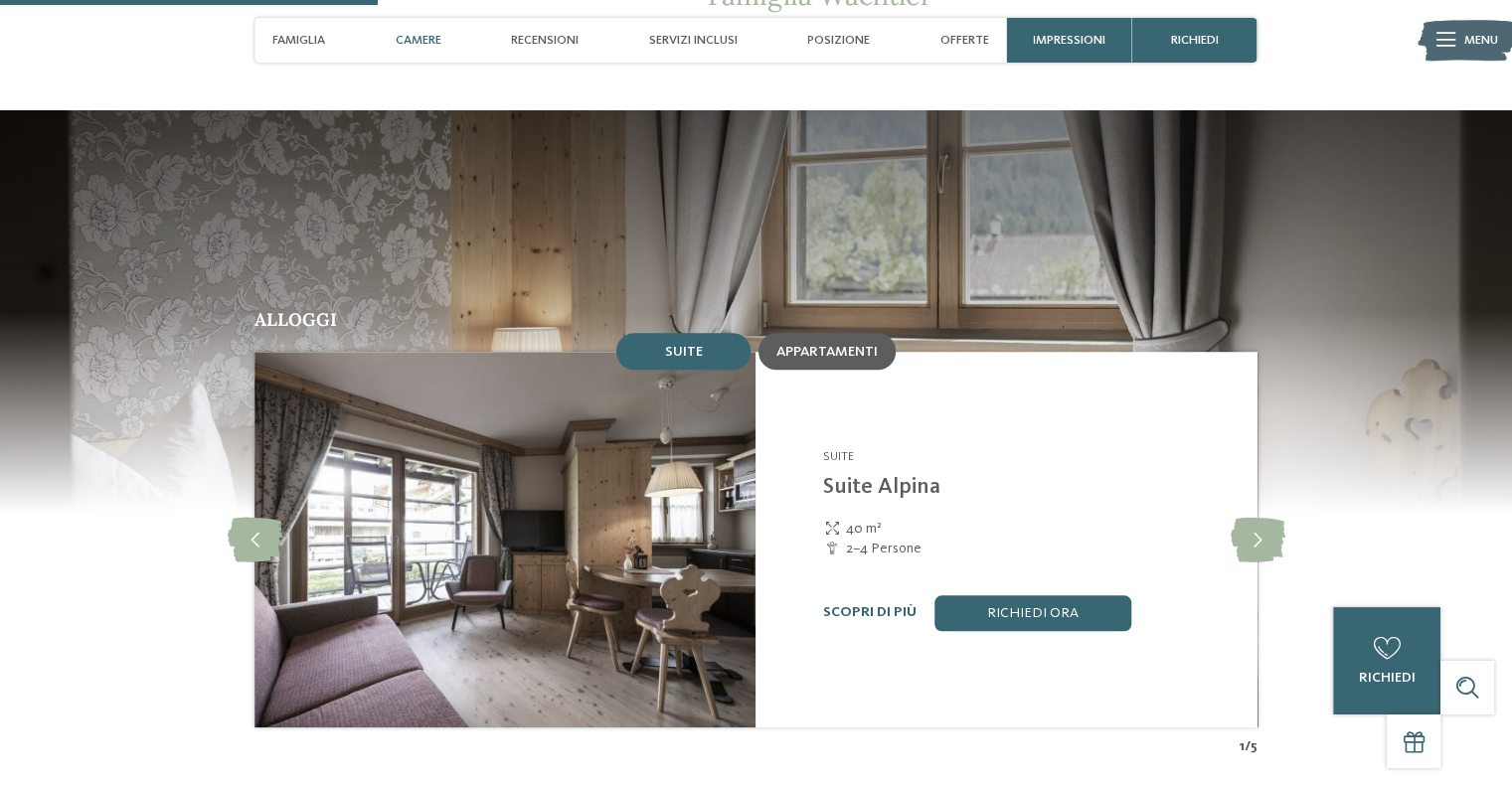 click on "Appartamenti" at bounding box center (827, 352) 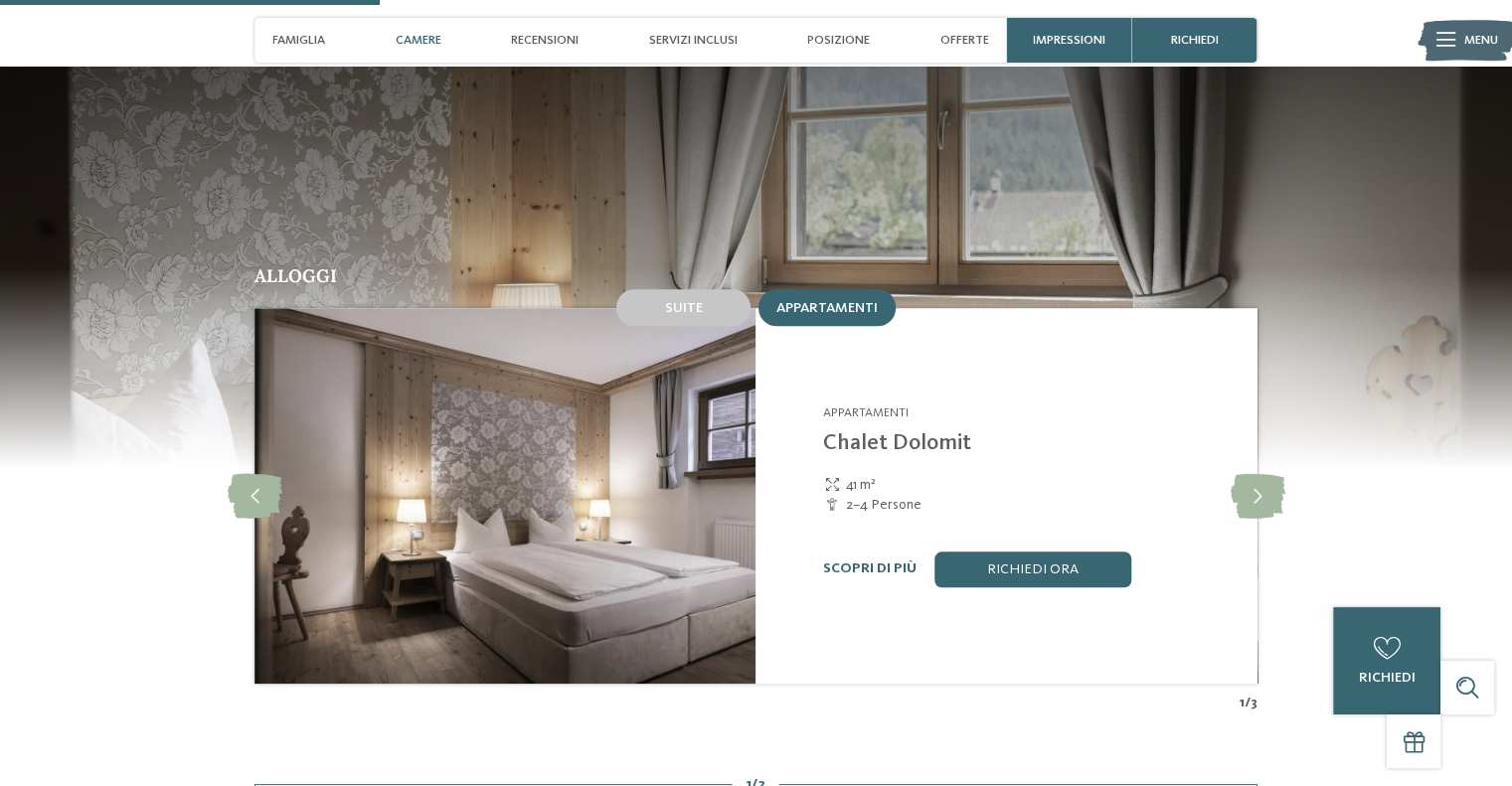 scroll, scrollTop: 1670, scrollLeft: 0, axis: vertical 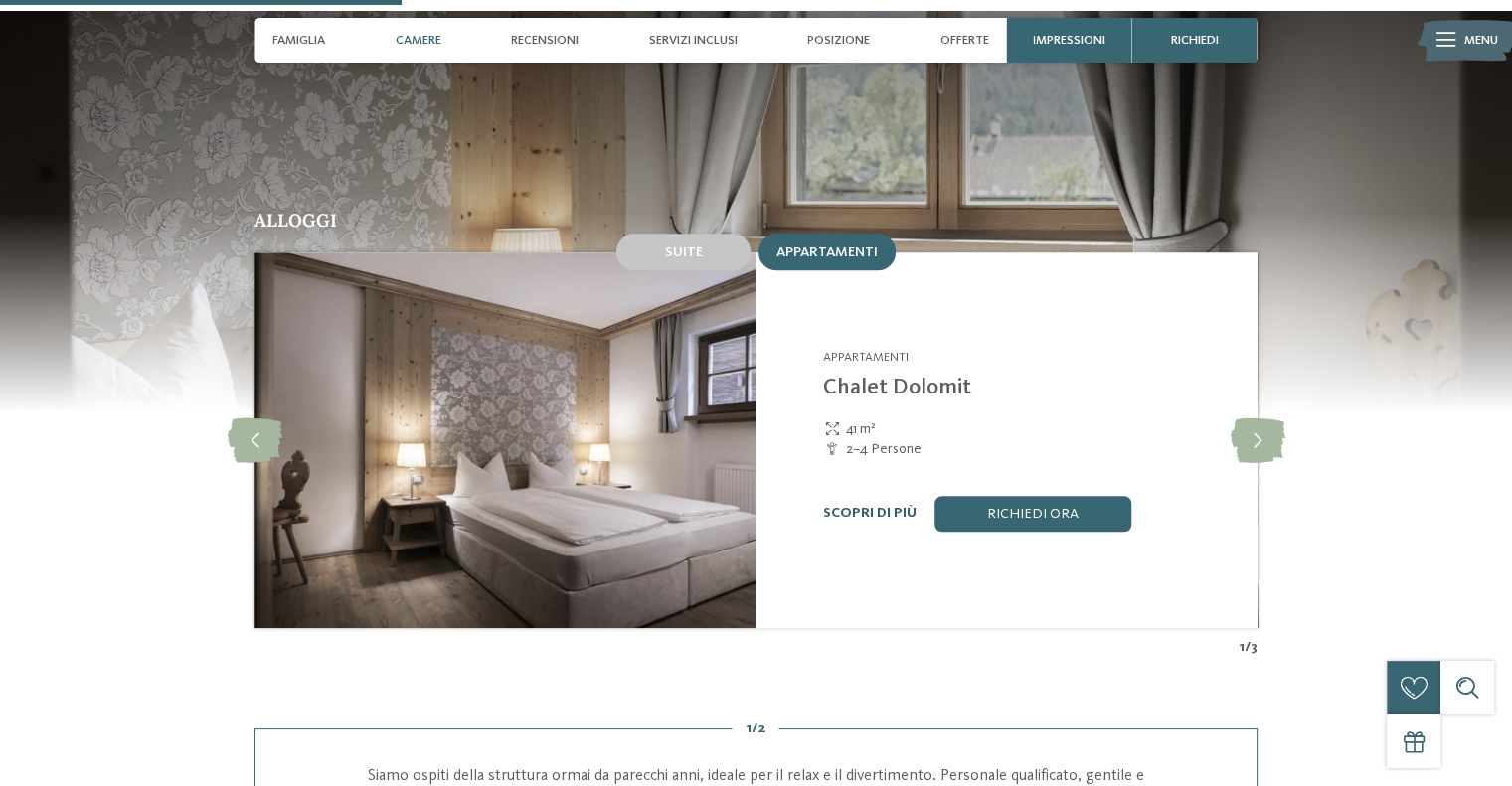 click on "Scopri di più" at bounding box center [870, 513] 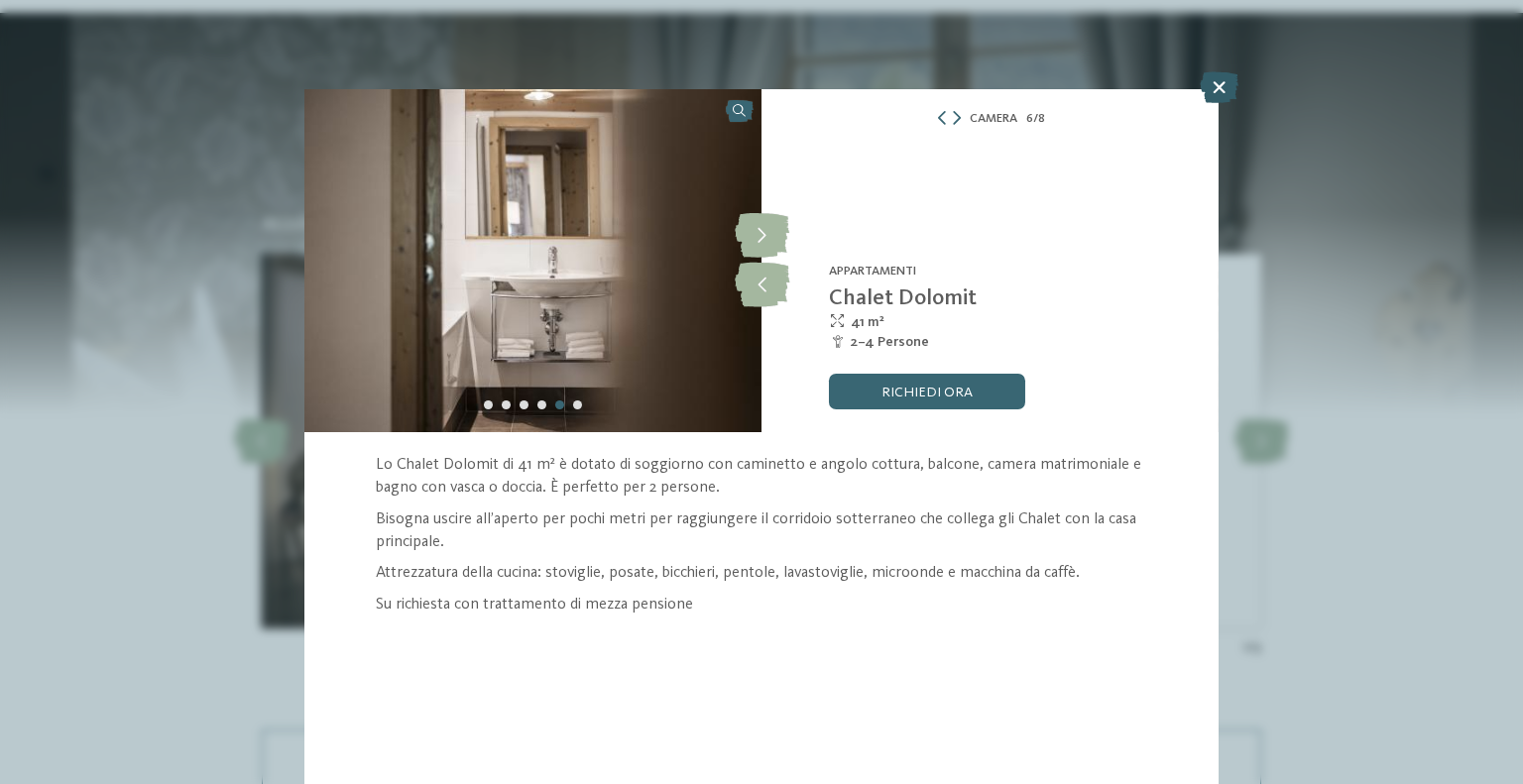 click at bounding box center [1219, 87] 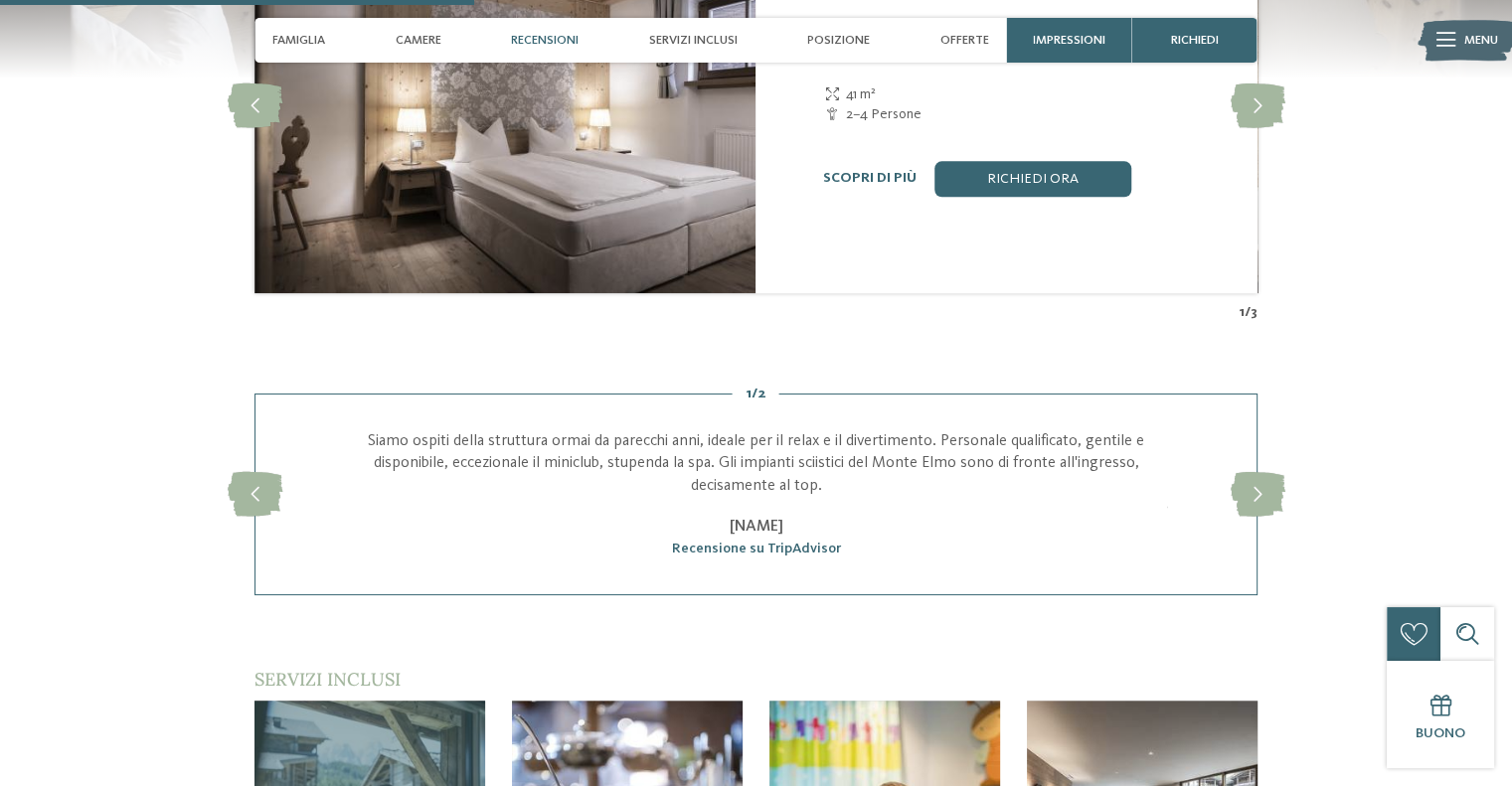 scroll, scrollTop: 2068, scrollLeft: 0, axis: vertical 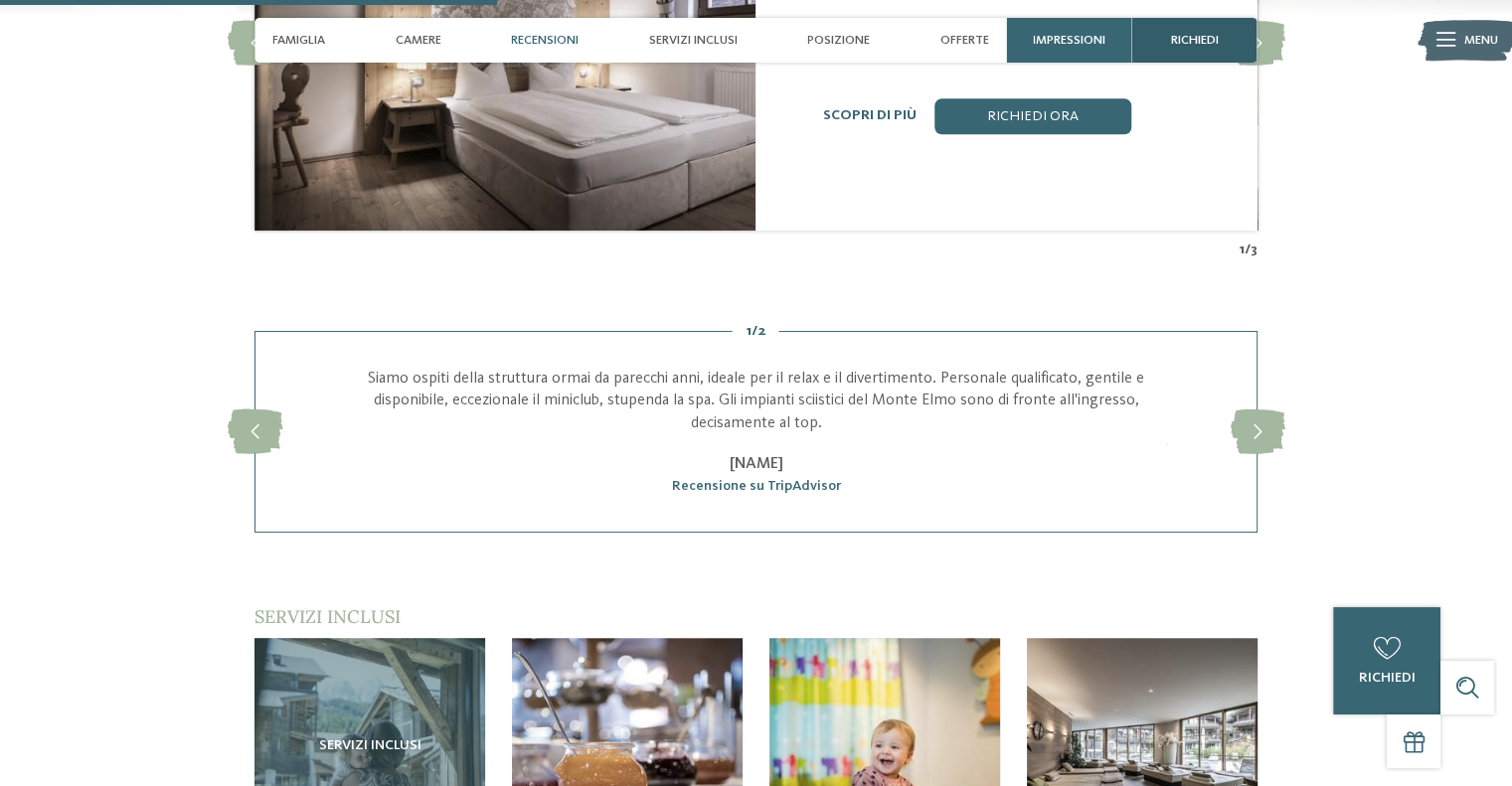 click on "richiedi" at bounding box center (1195, 40) 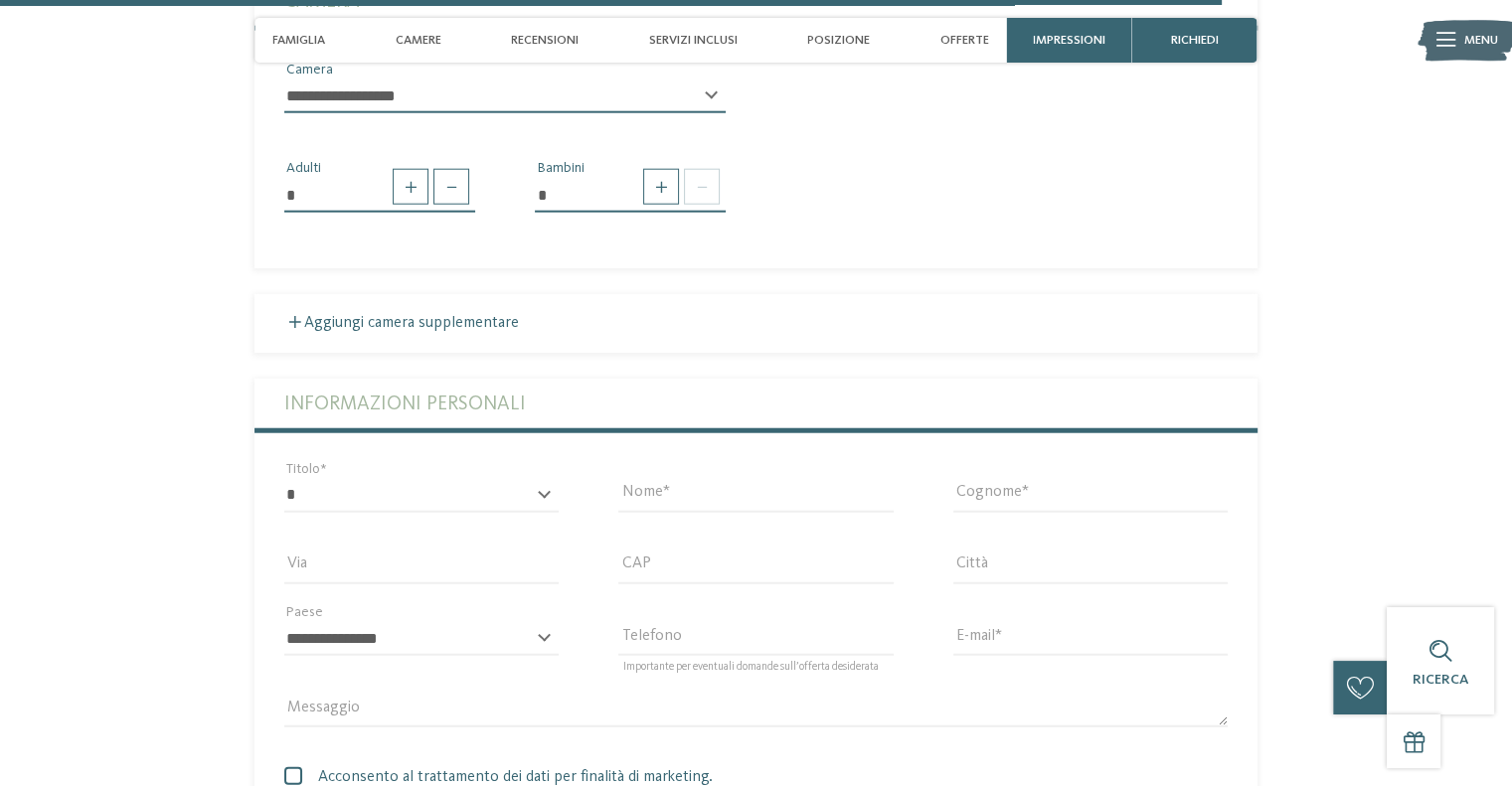 scroll, scrollTop: 4921, scrollLeft: 0, axis: vertical 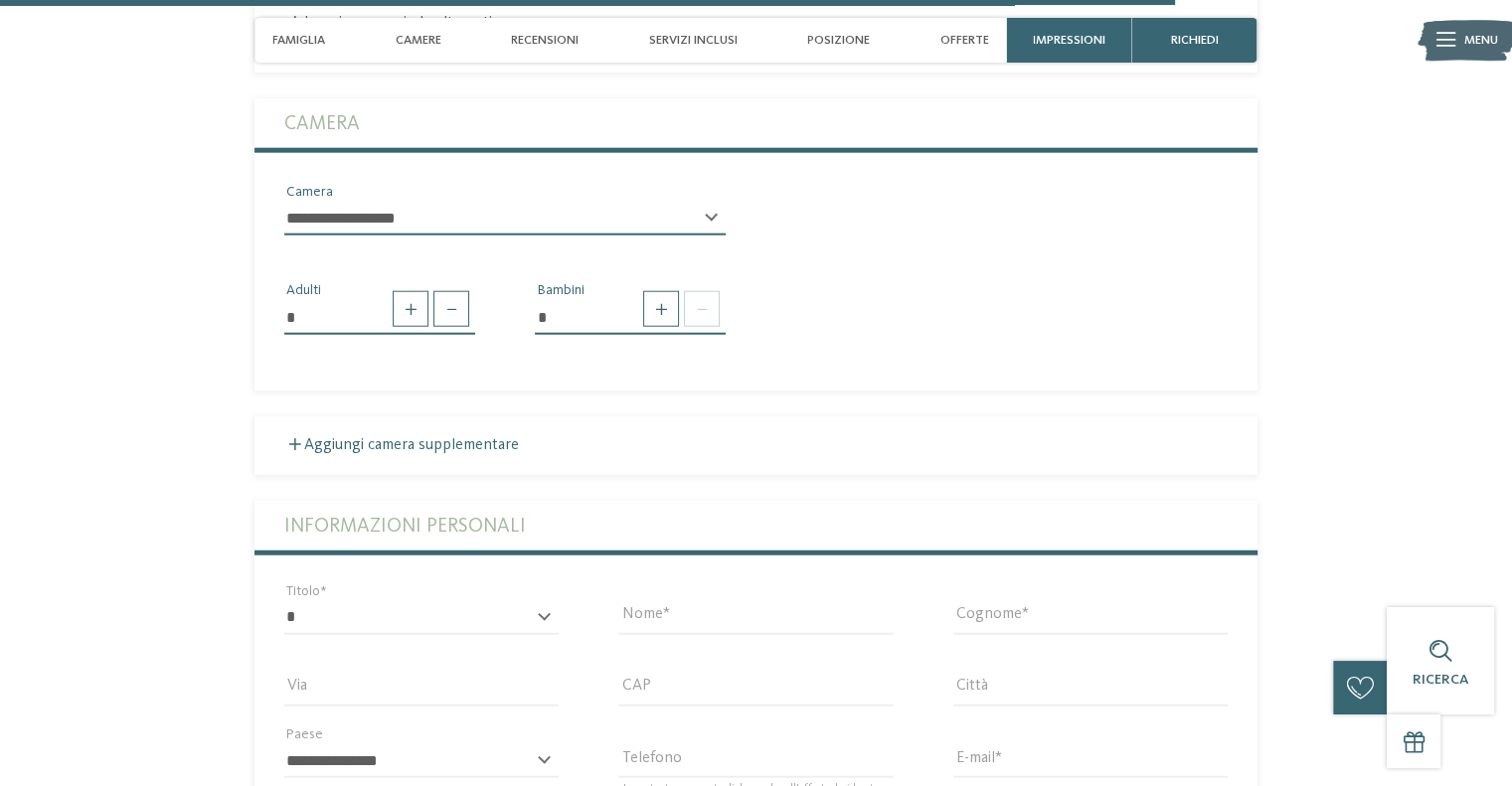 click on "**********" at bounding box center (505, 227) 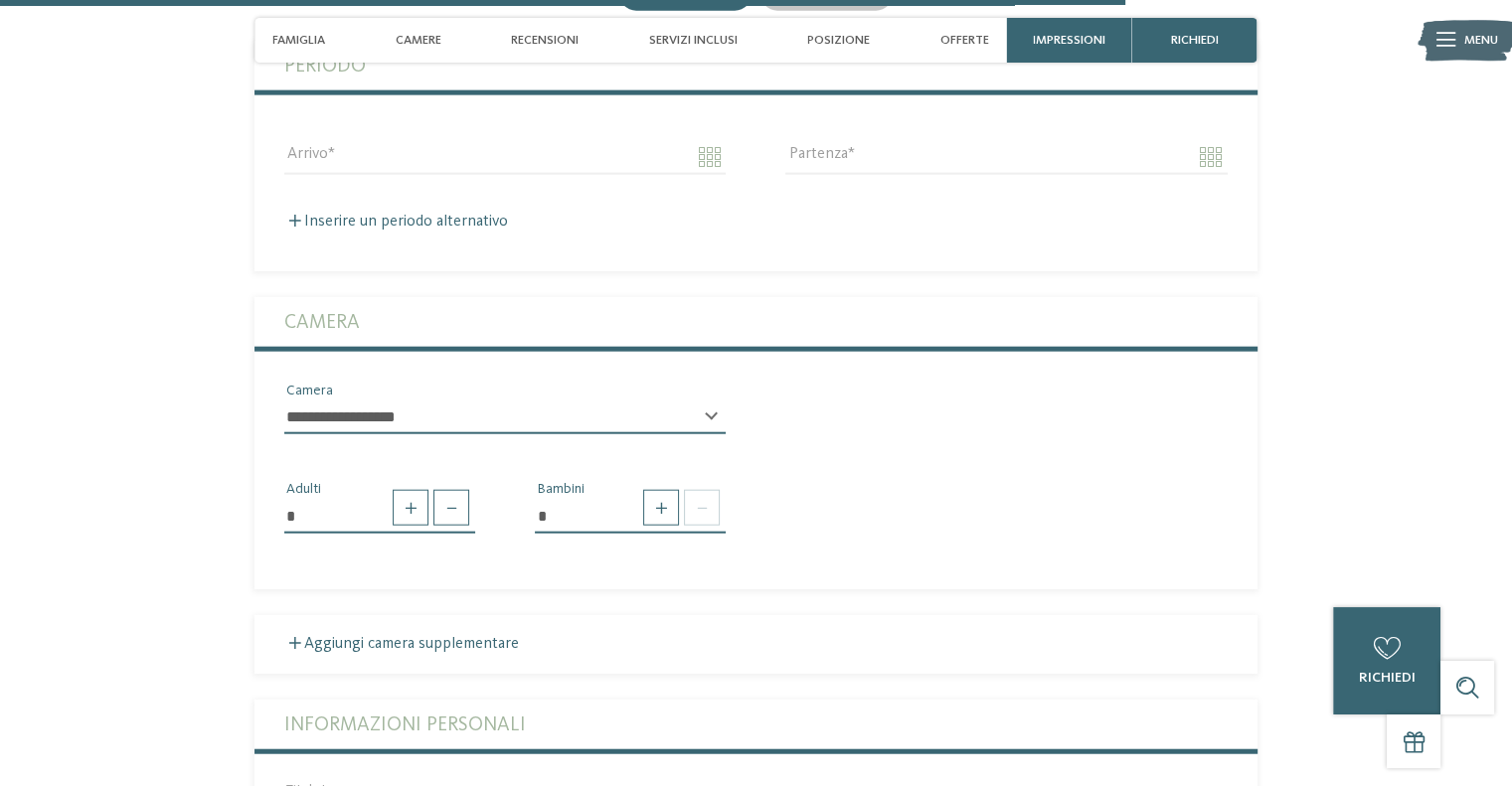 scroll, scrollTop: 4623, scrollLeft: 0, axis: vertical 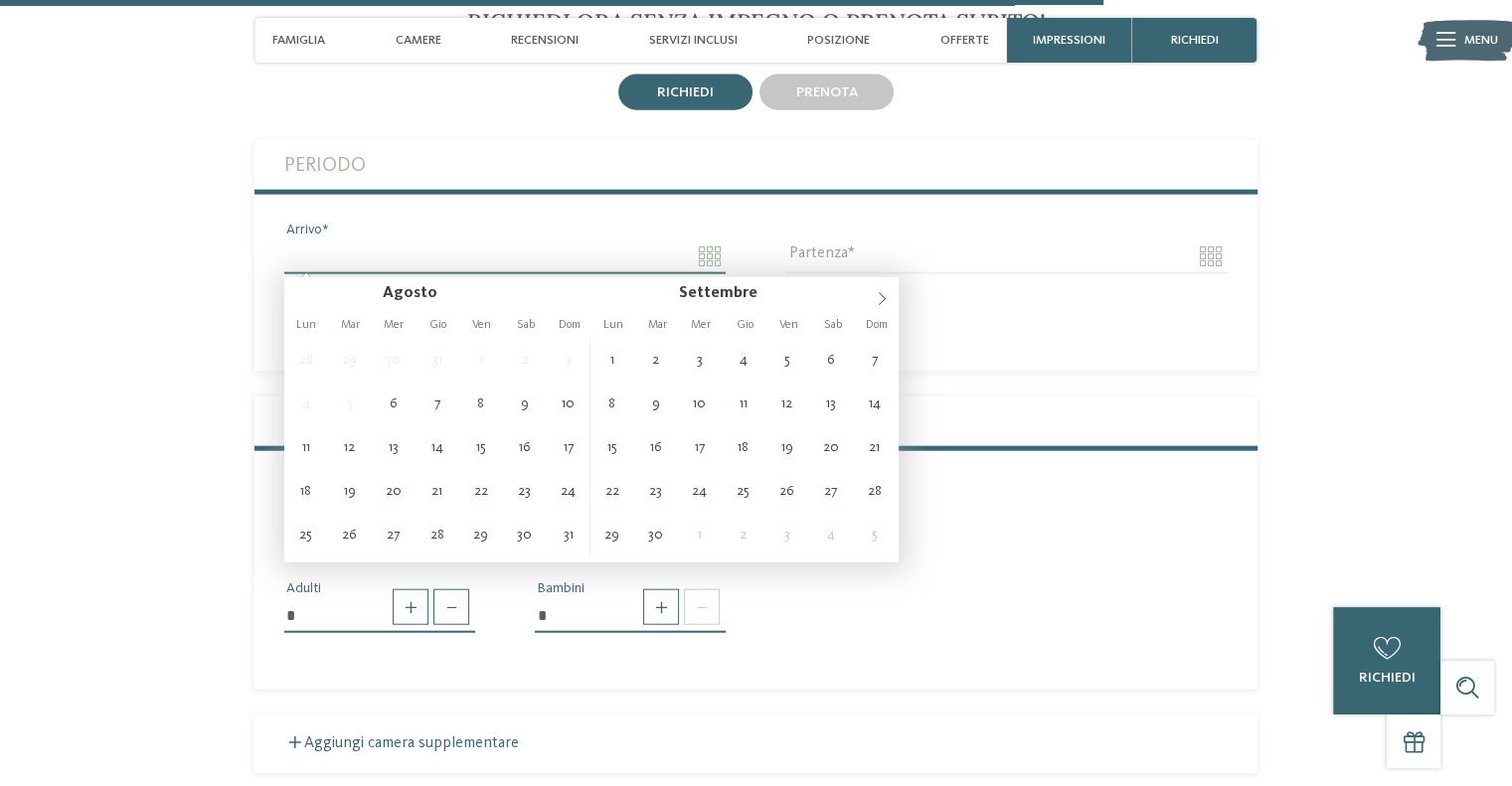 click on "Arrivo" at bounding box center (505, 256) 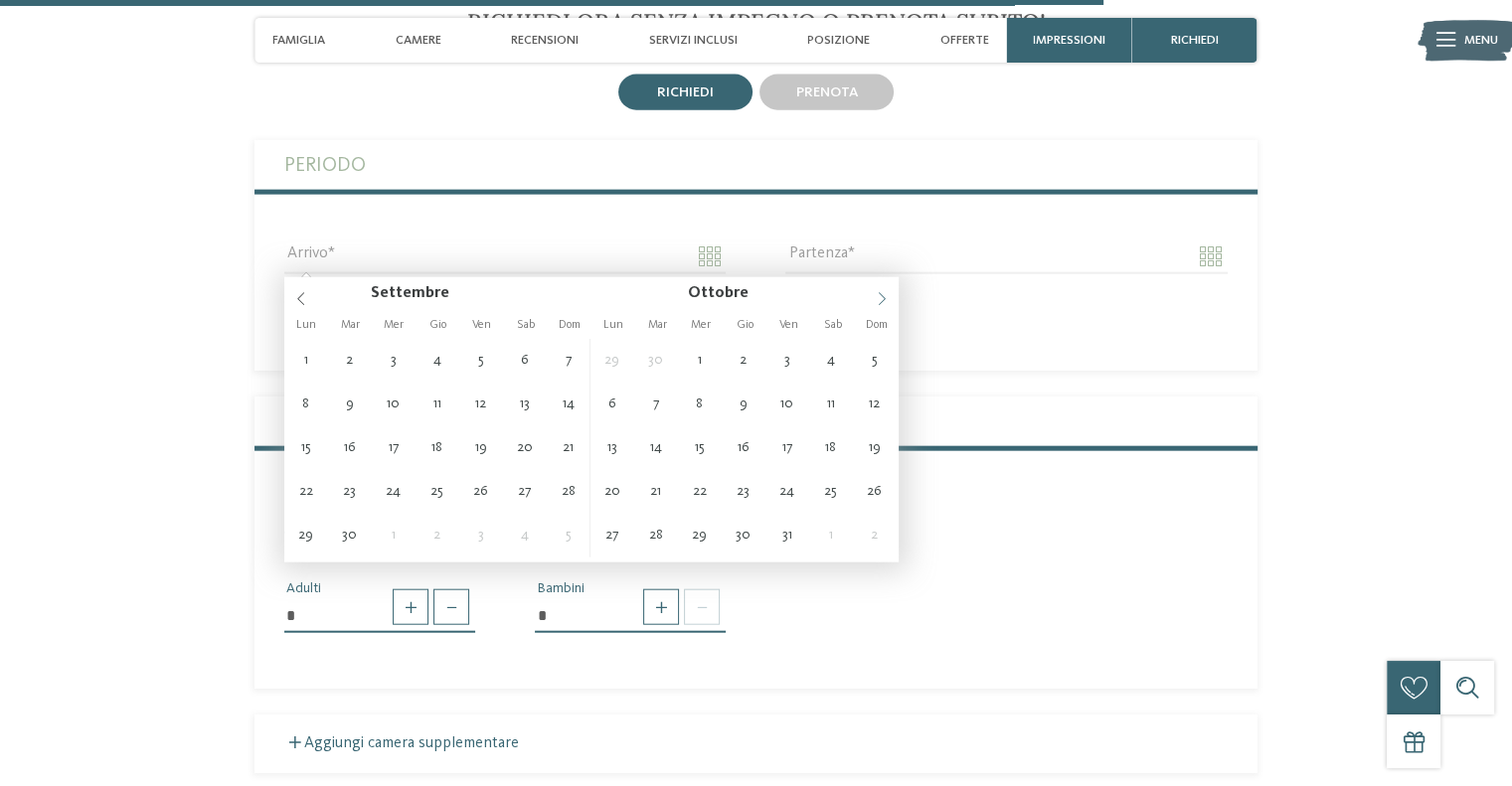 click 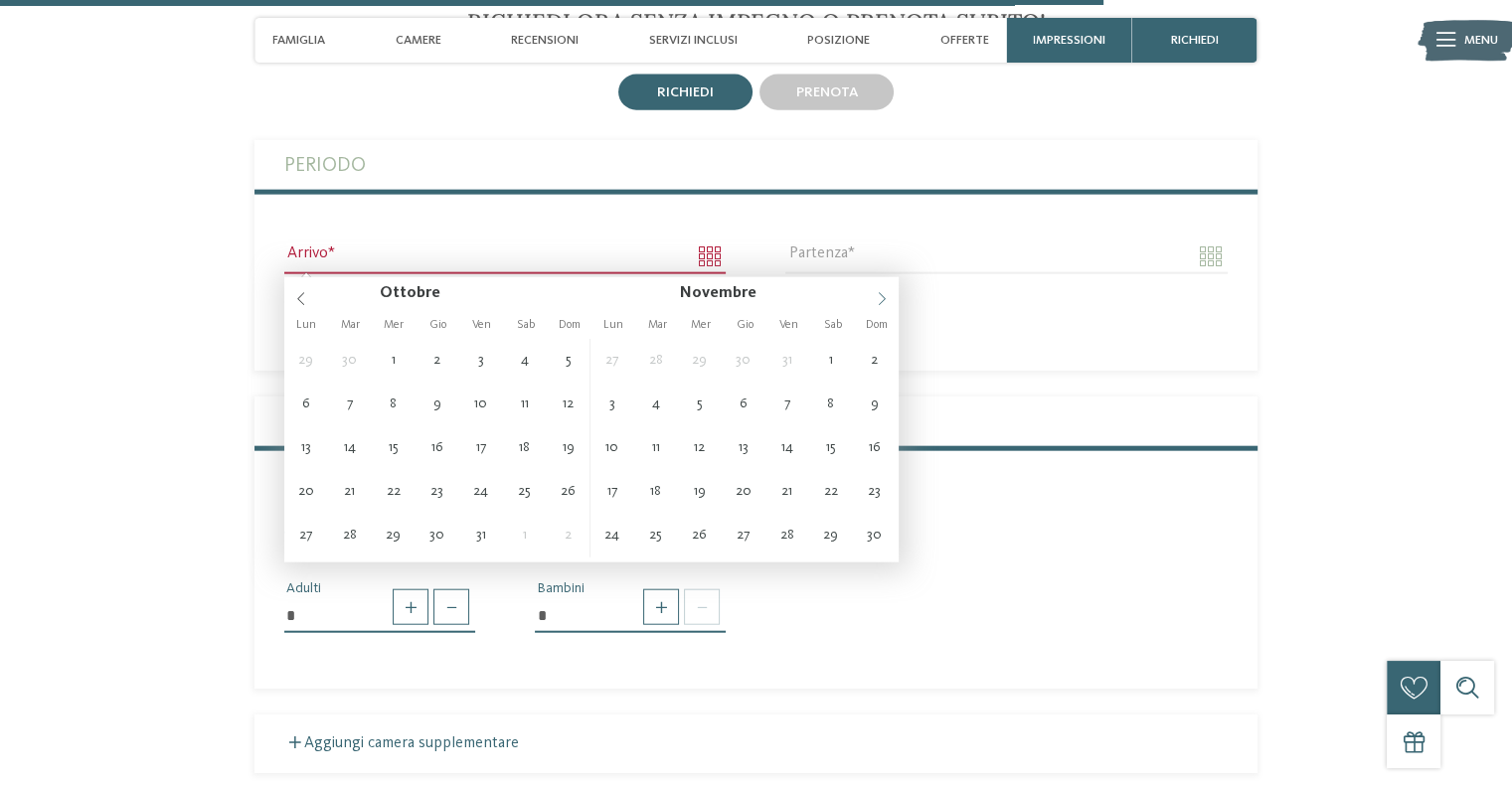 click 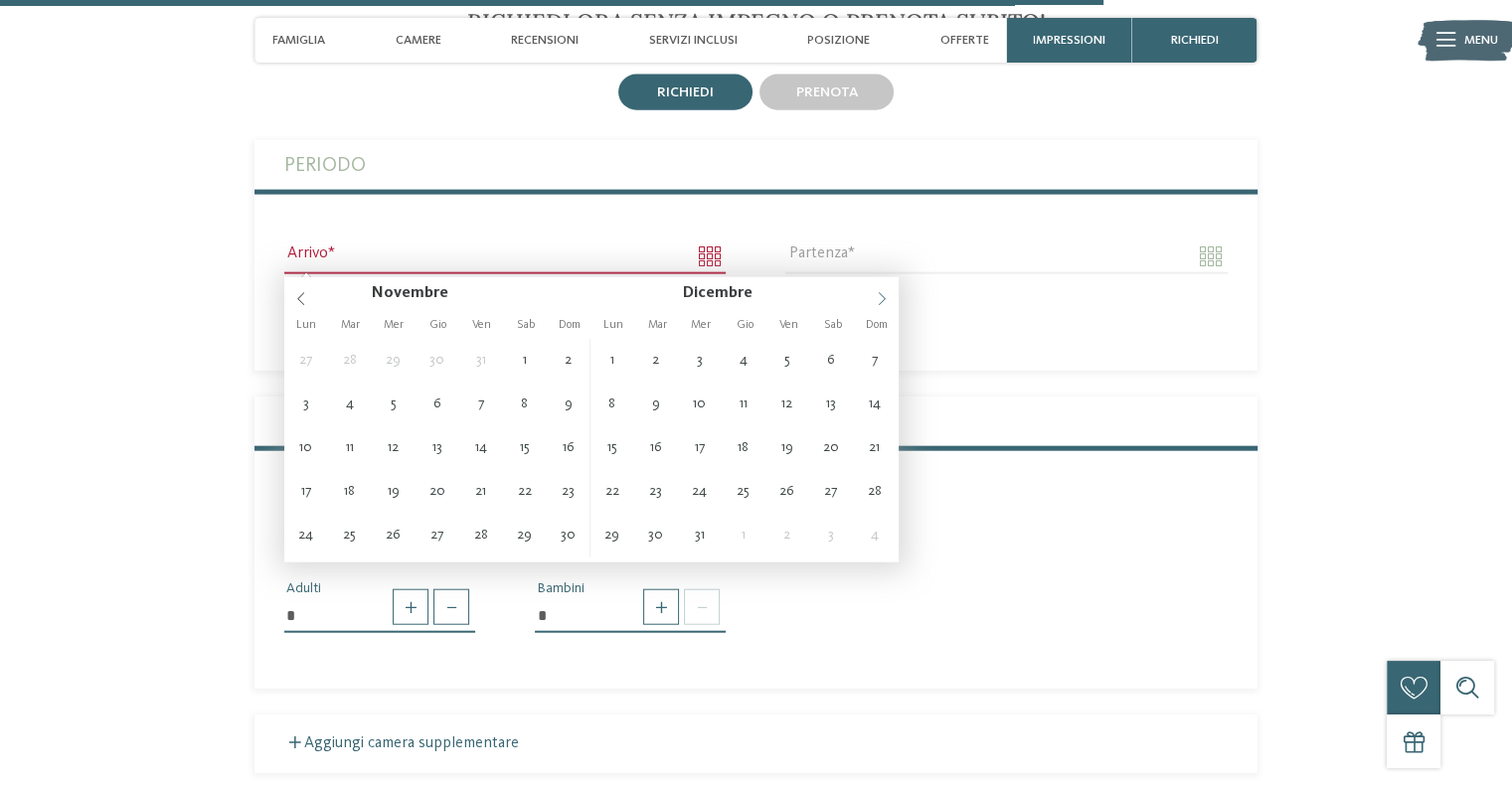 click 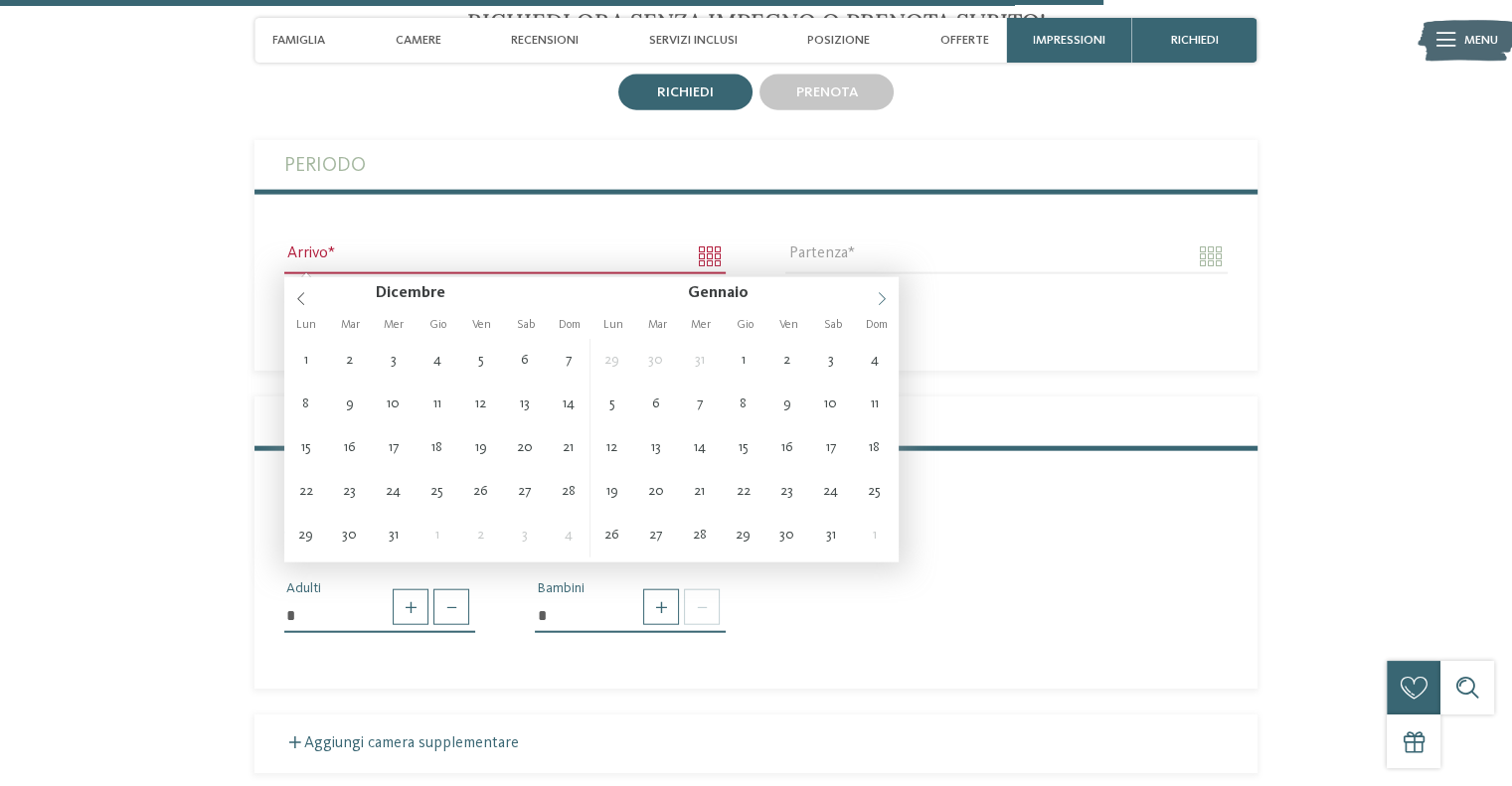type on "****" 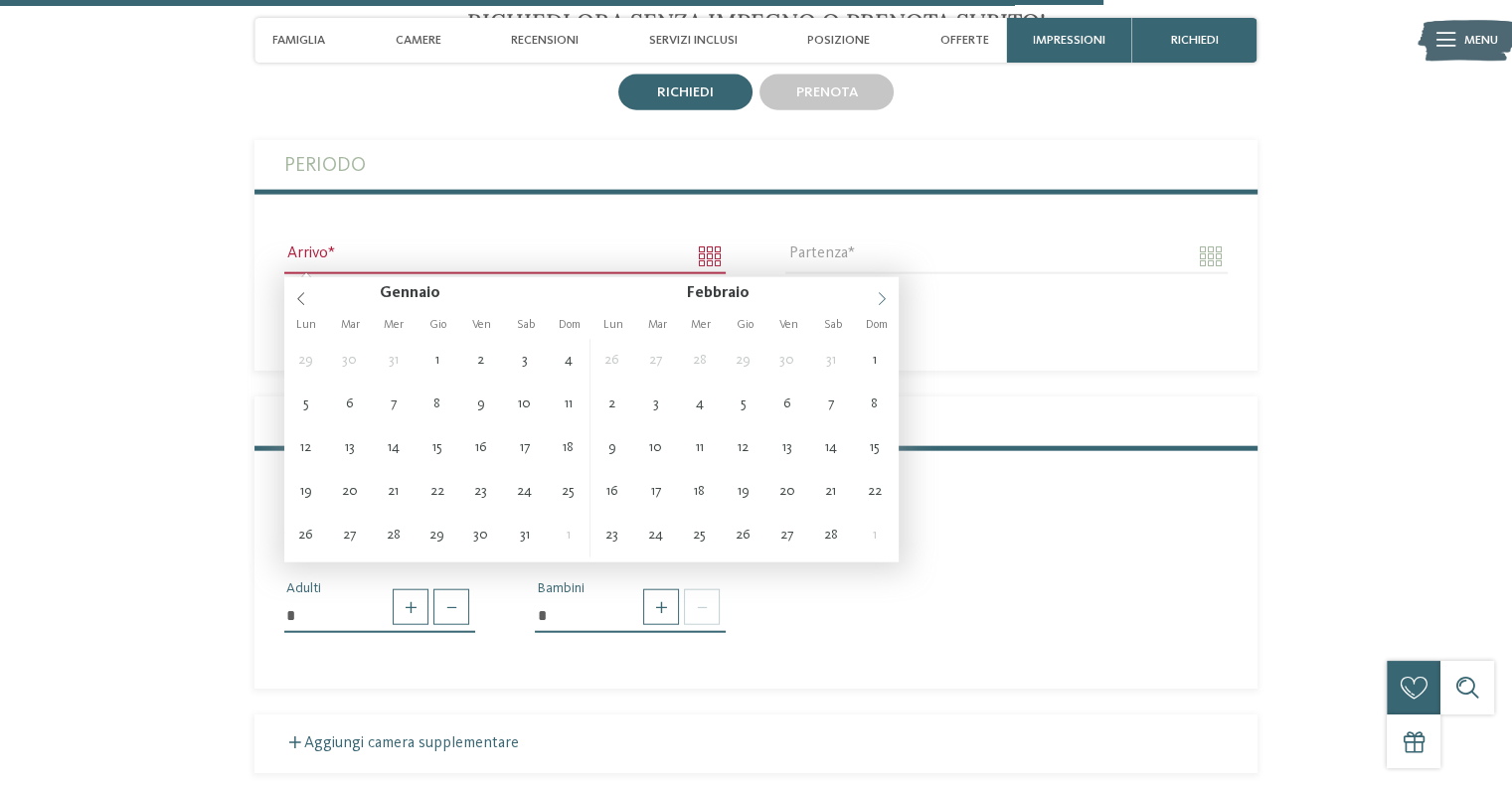 click 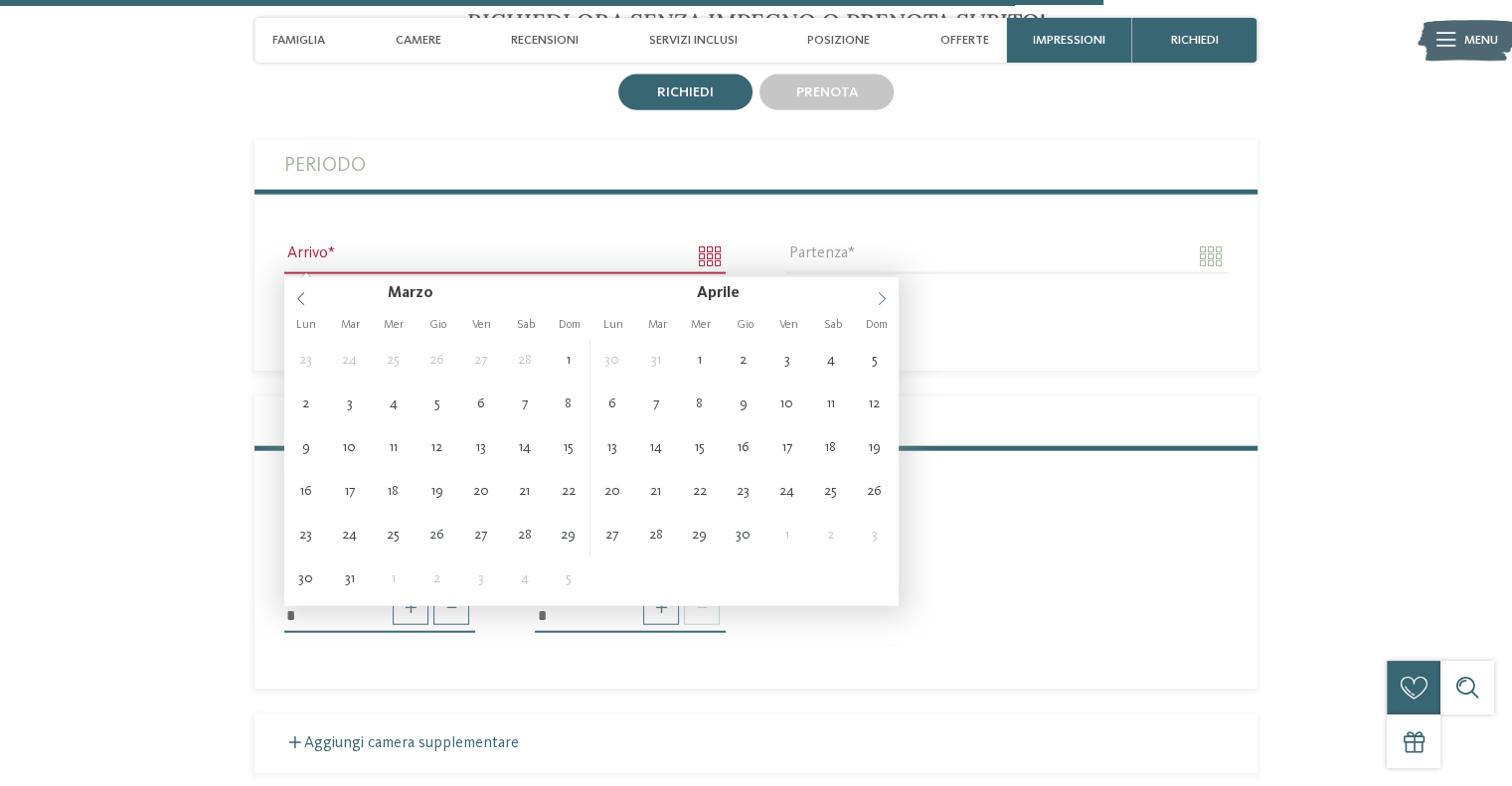 click 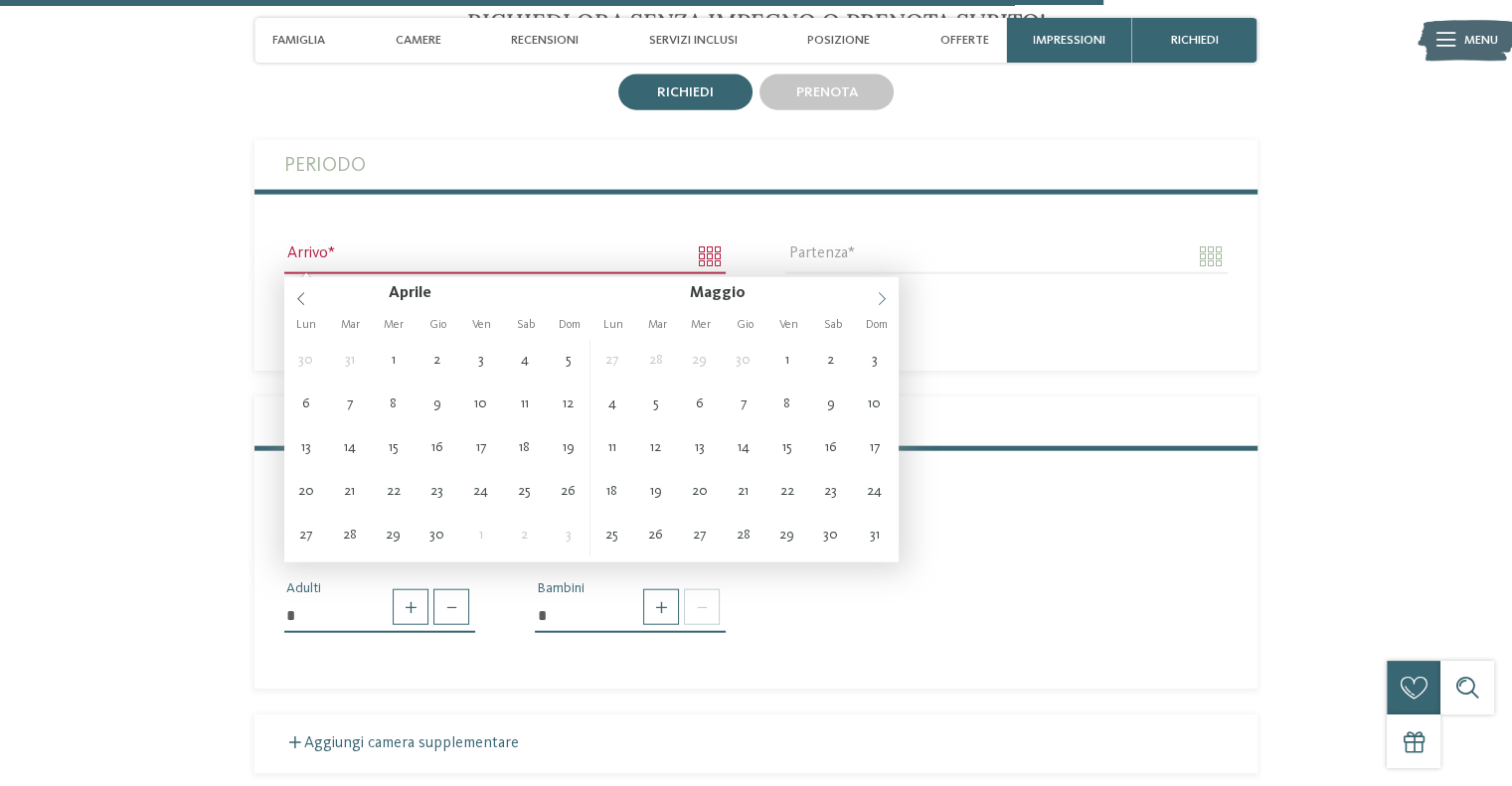 click 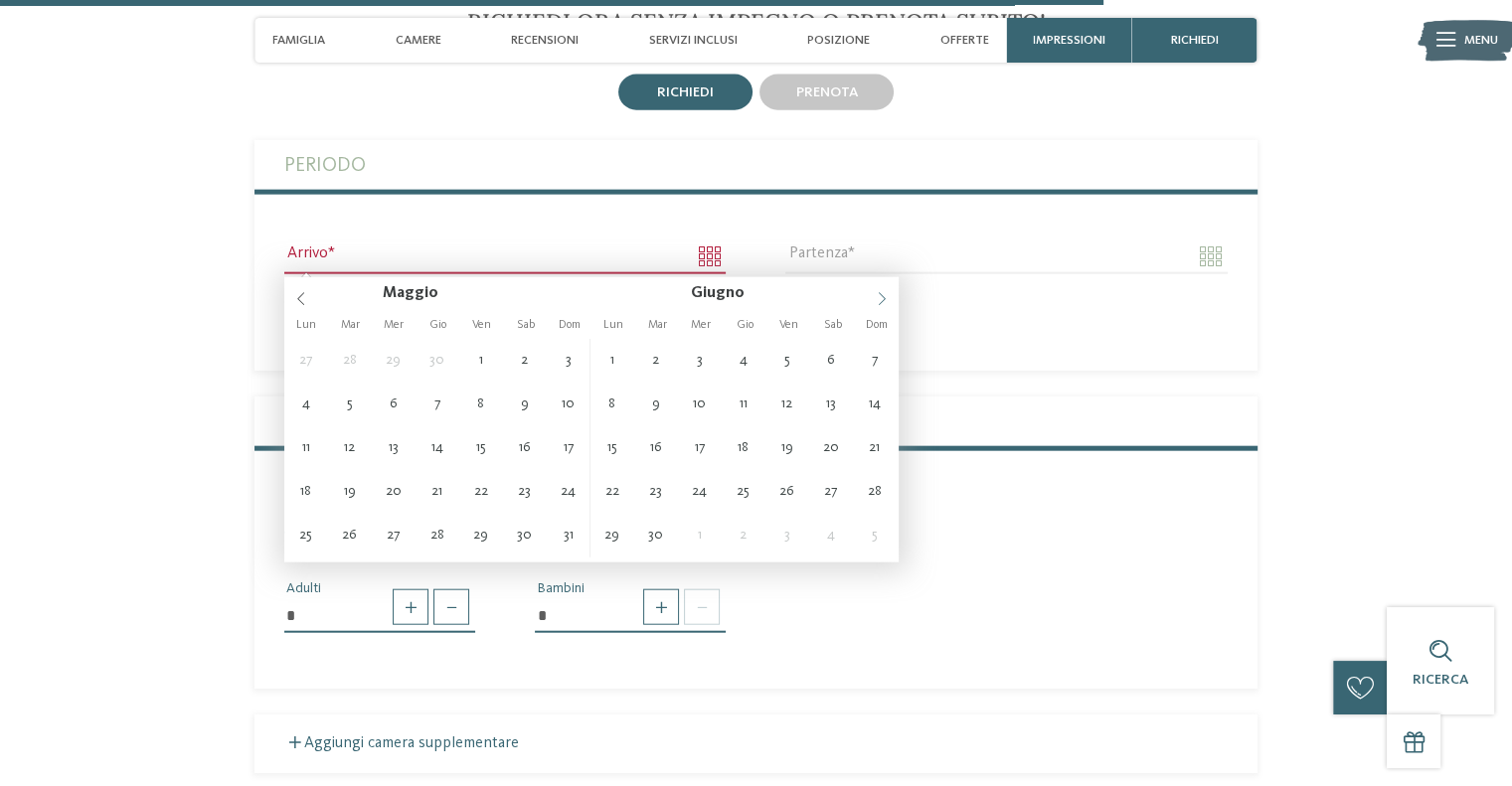 click 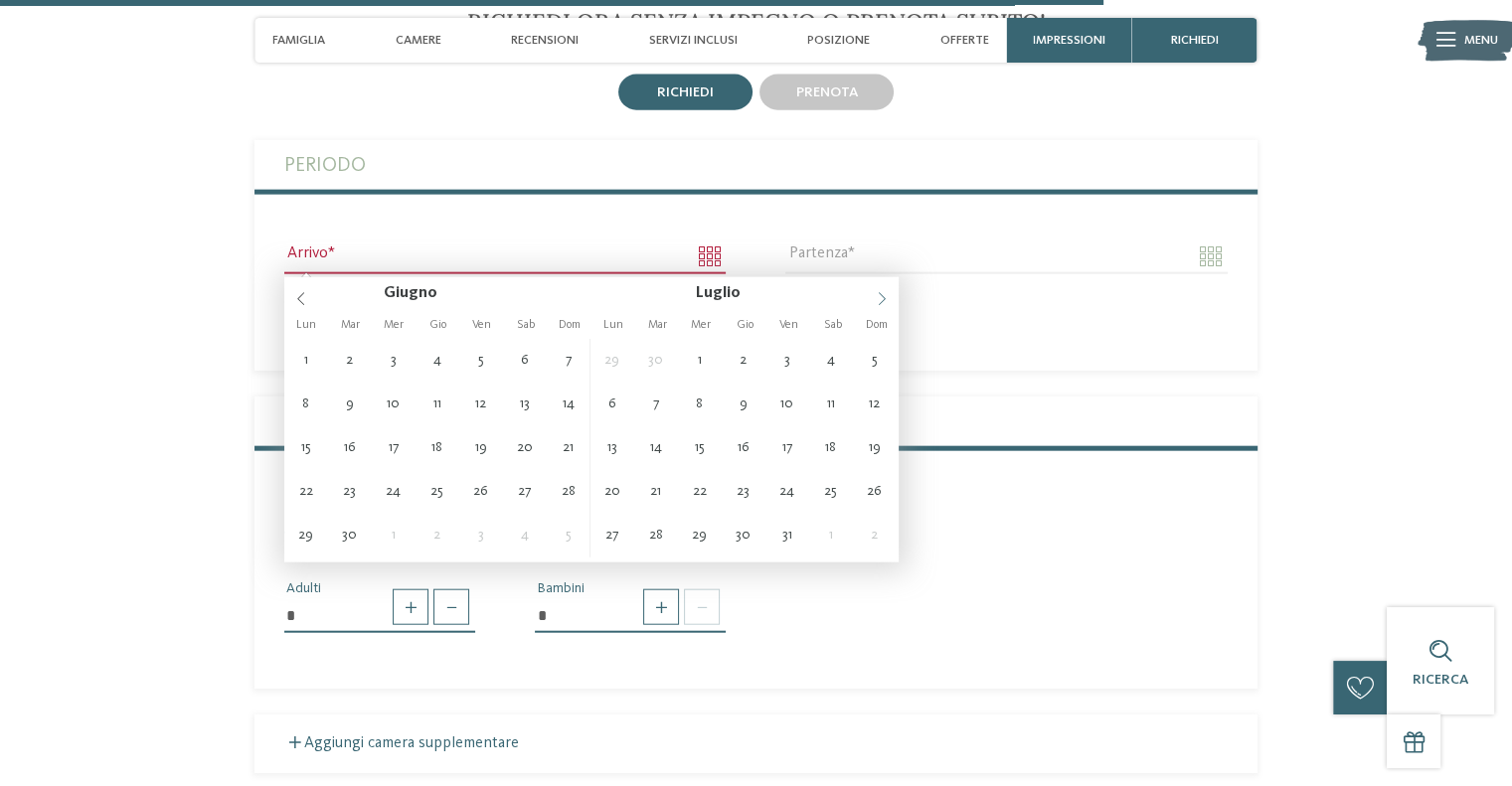 click 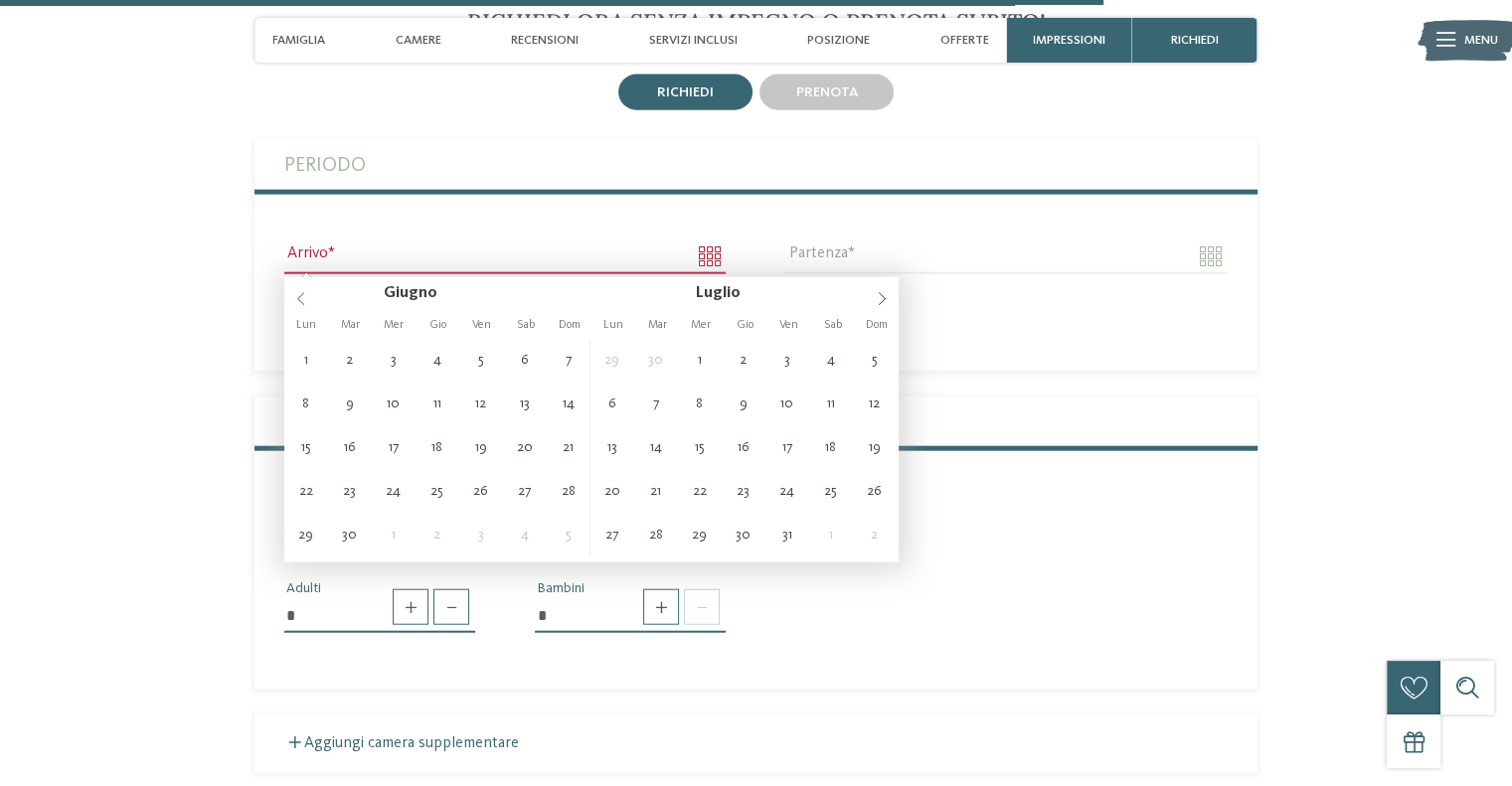 click 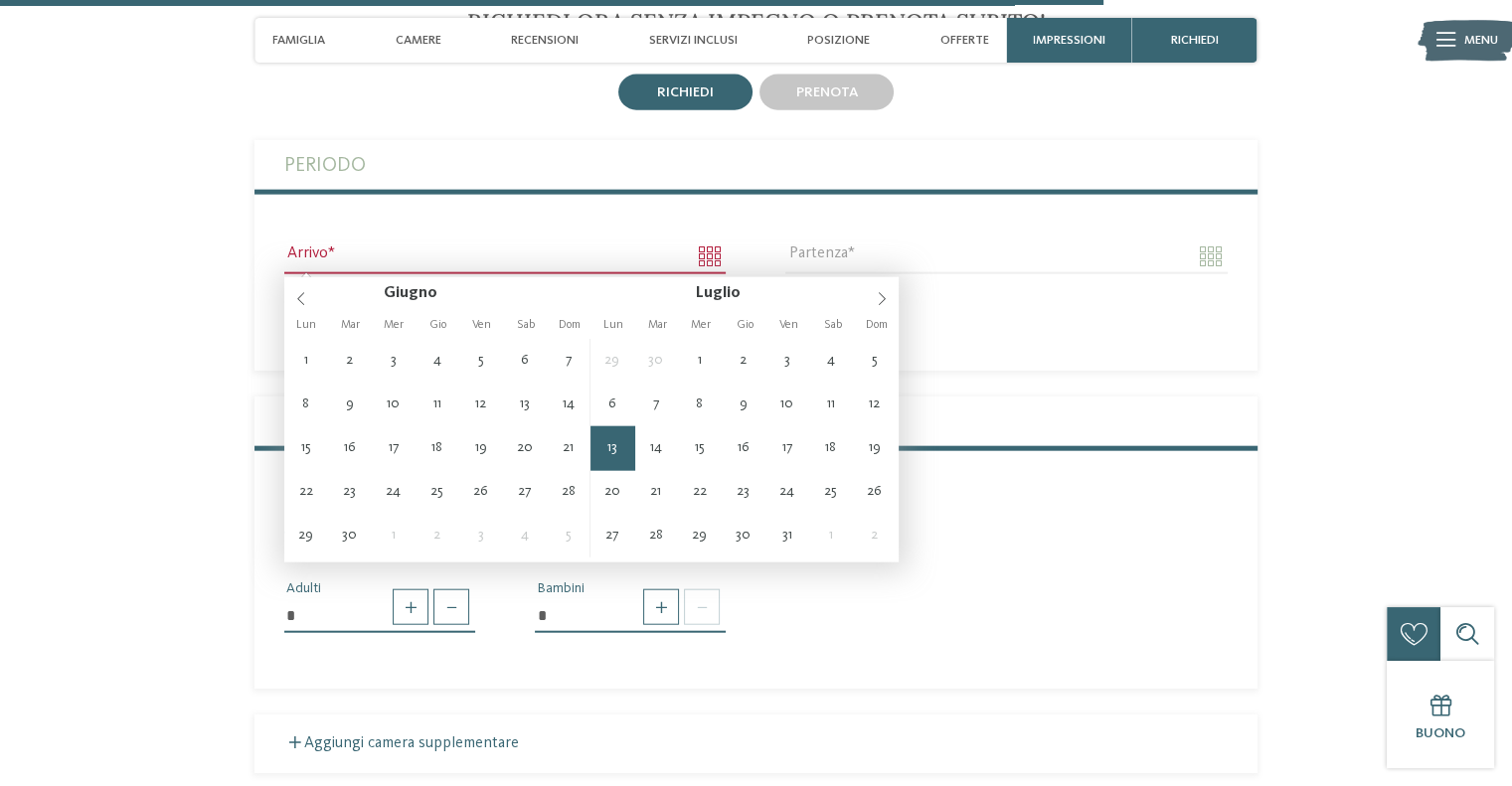 type on "**********" 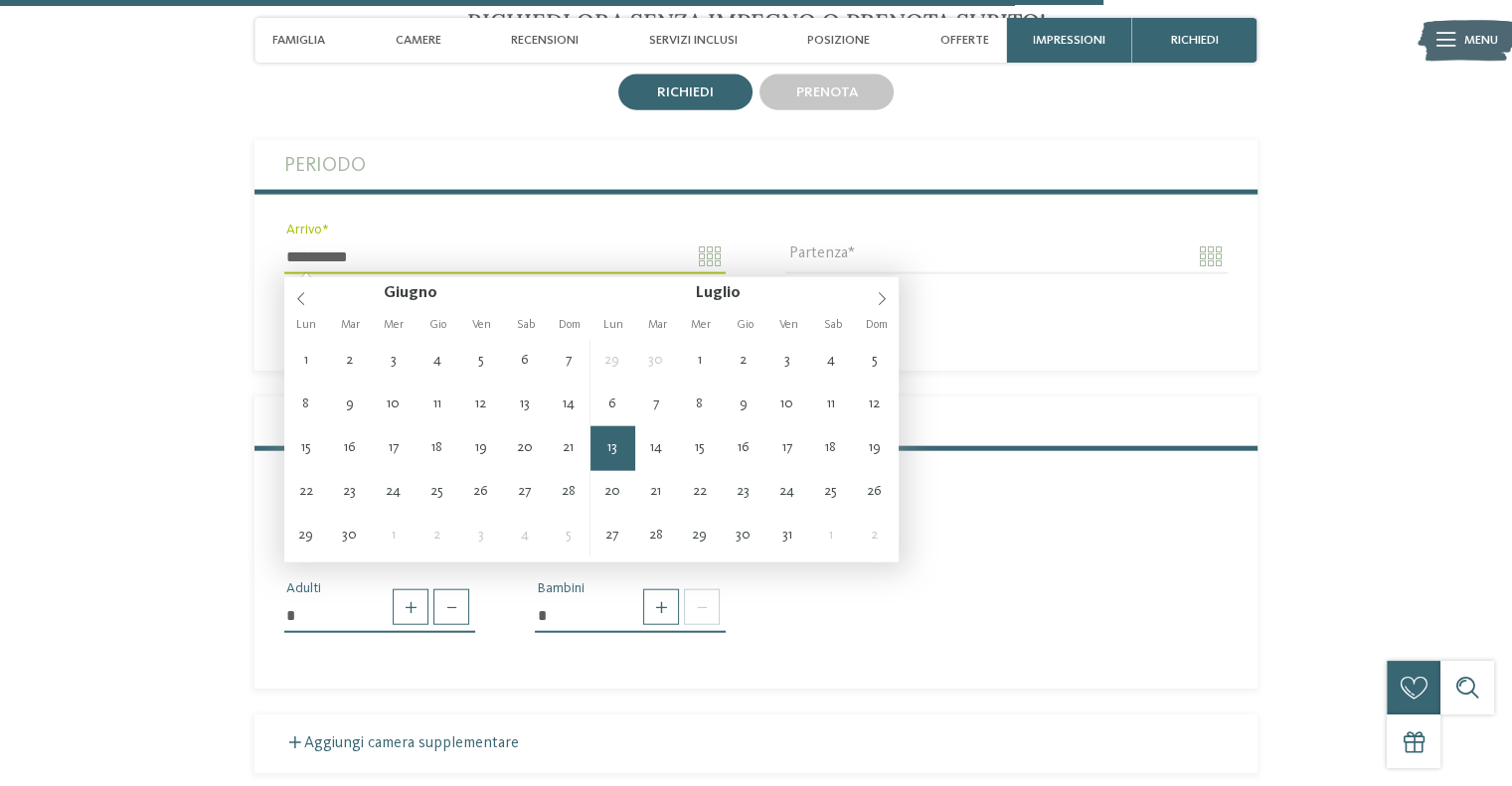 click on "**********" at bounding box center (505, 256) 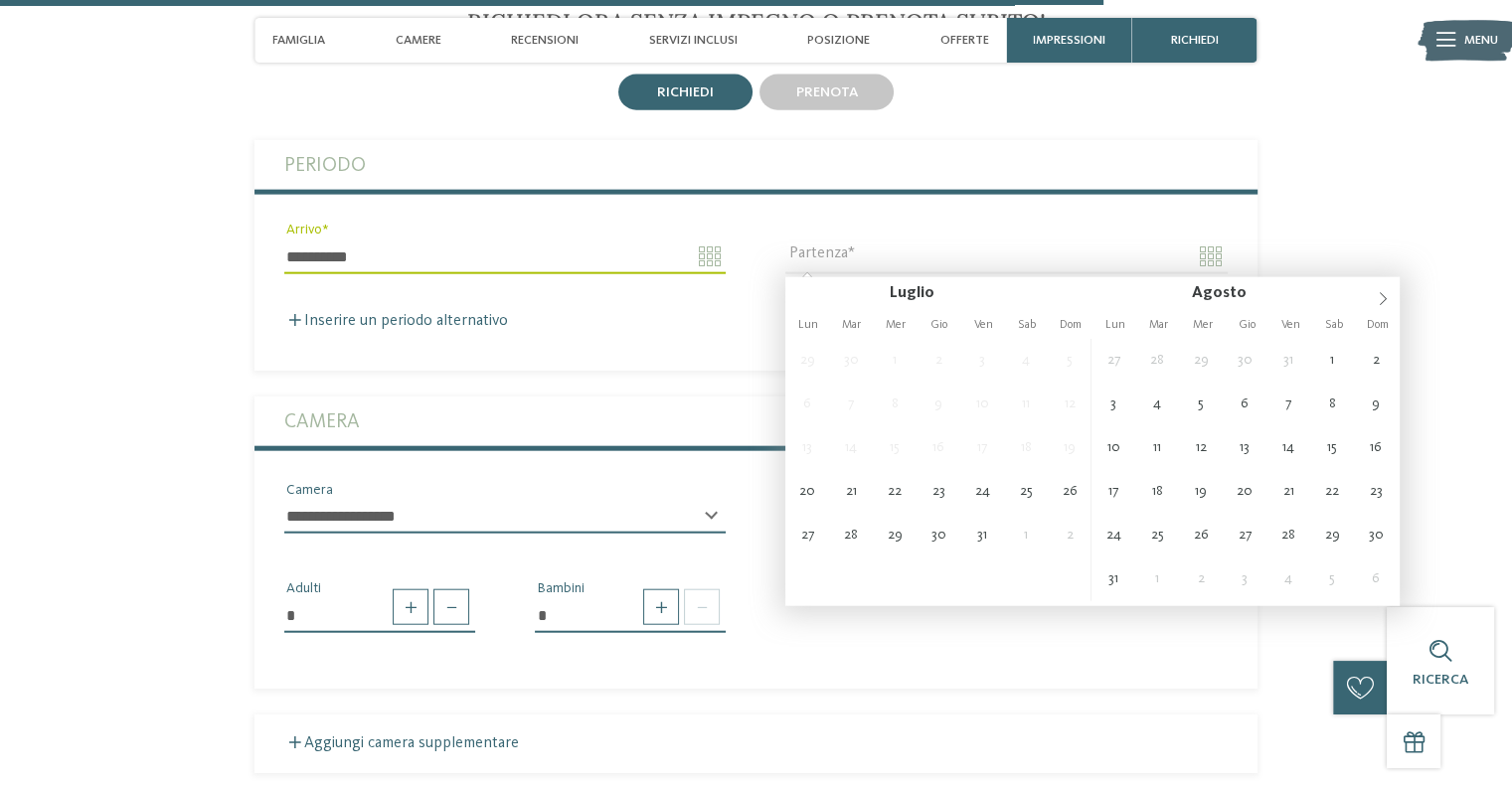 click on "Camera" at bounding box center (756, 421) 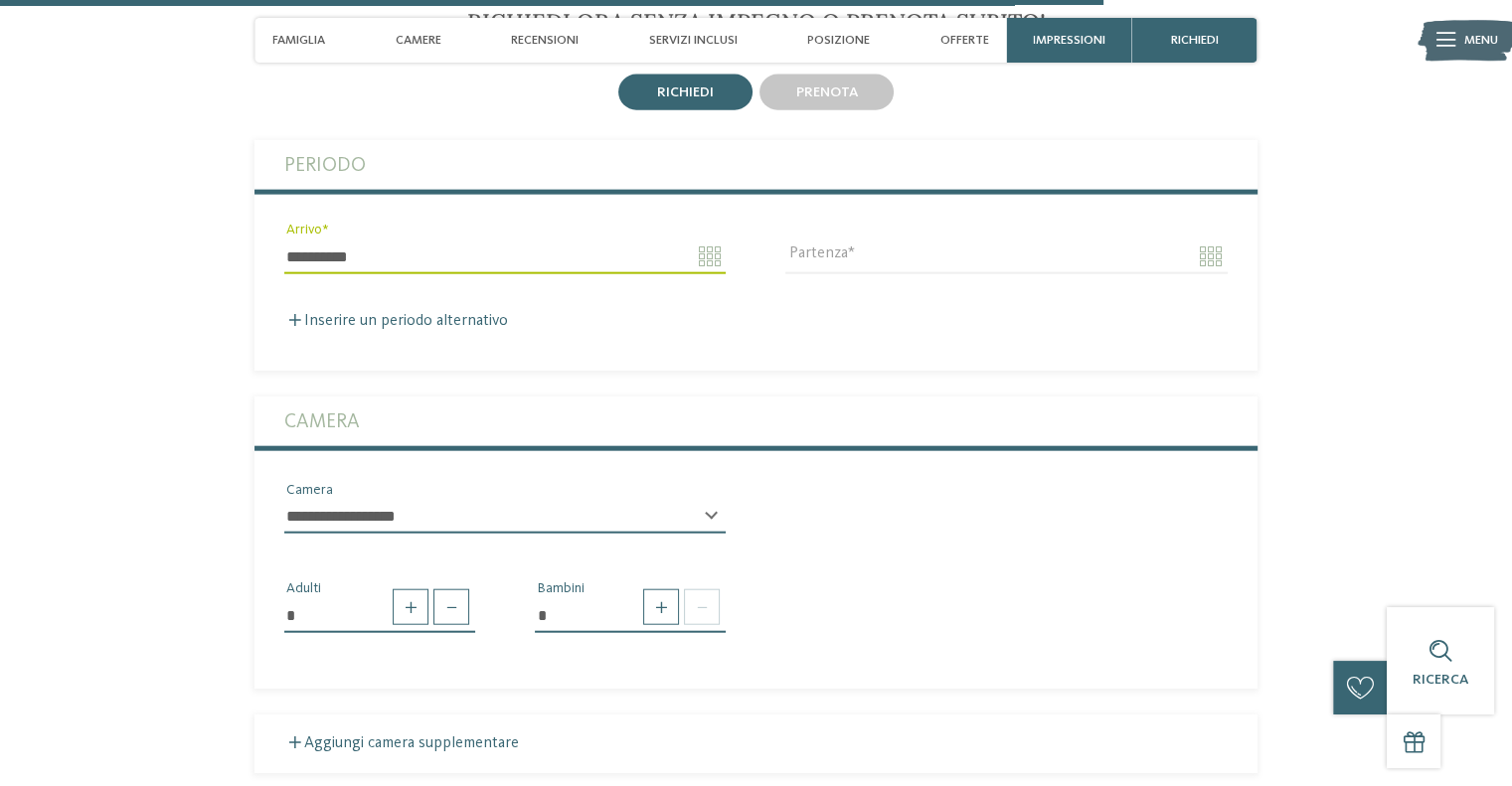 click on "Partenza" at bounding box center [1006, 256] 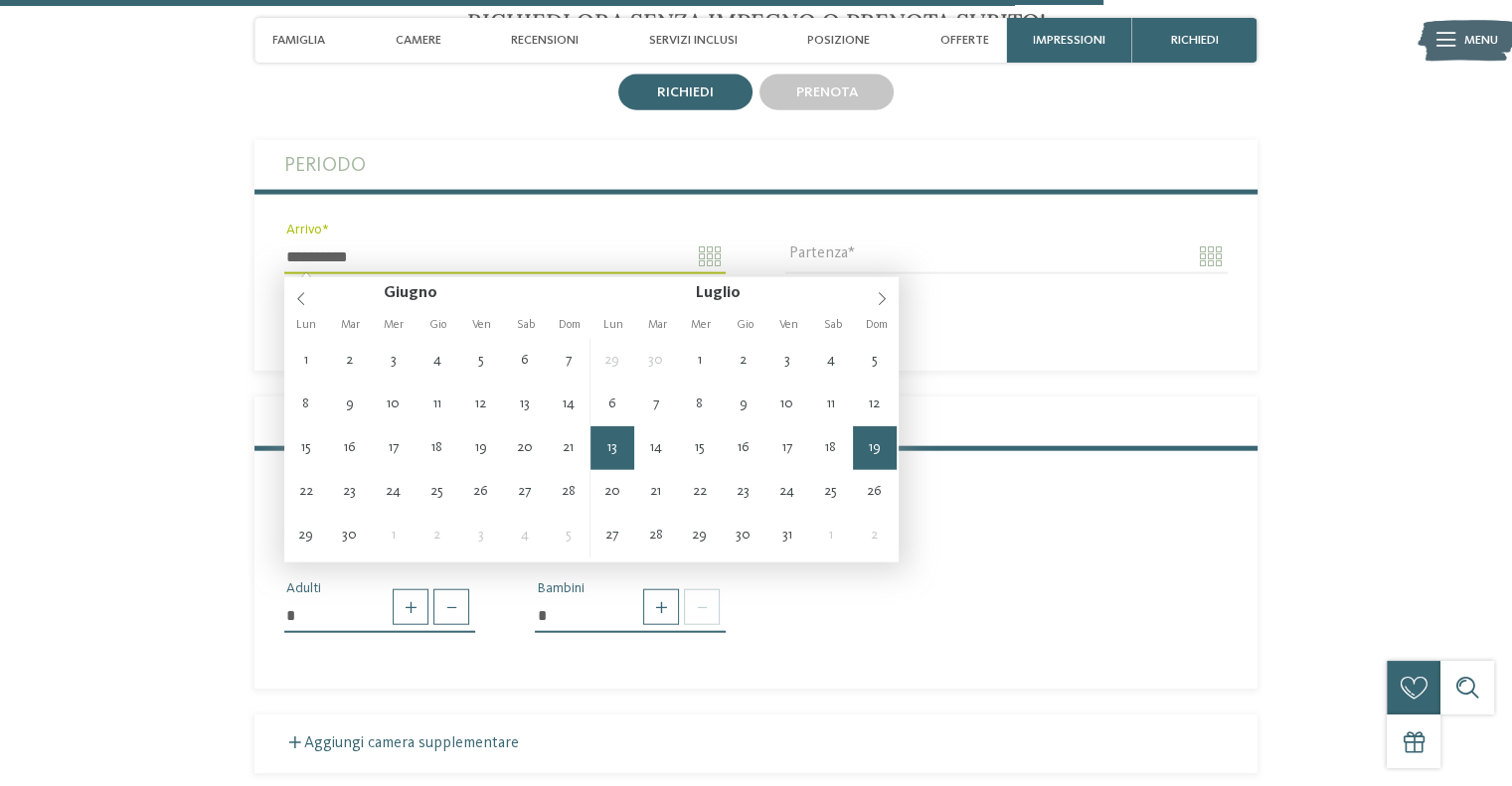 type on "**********" 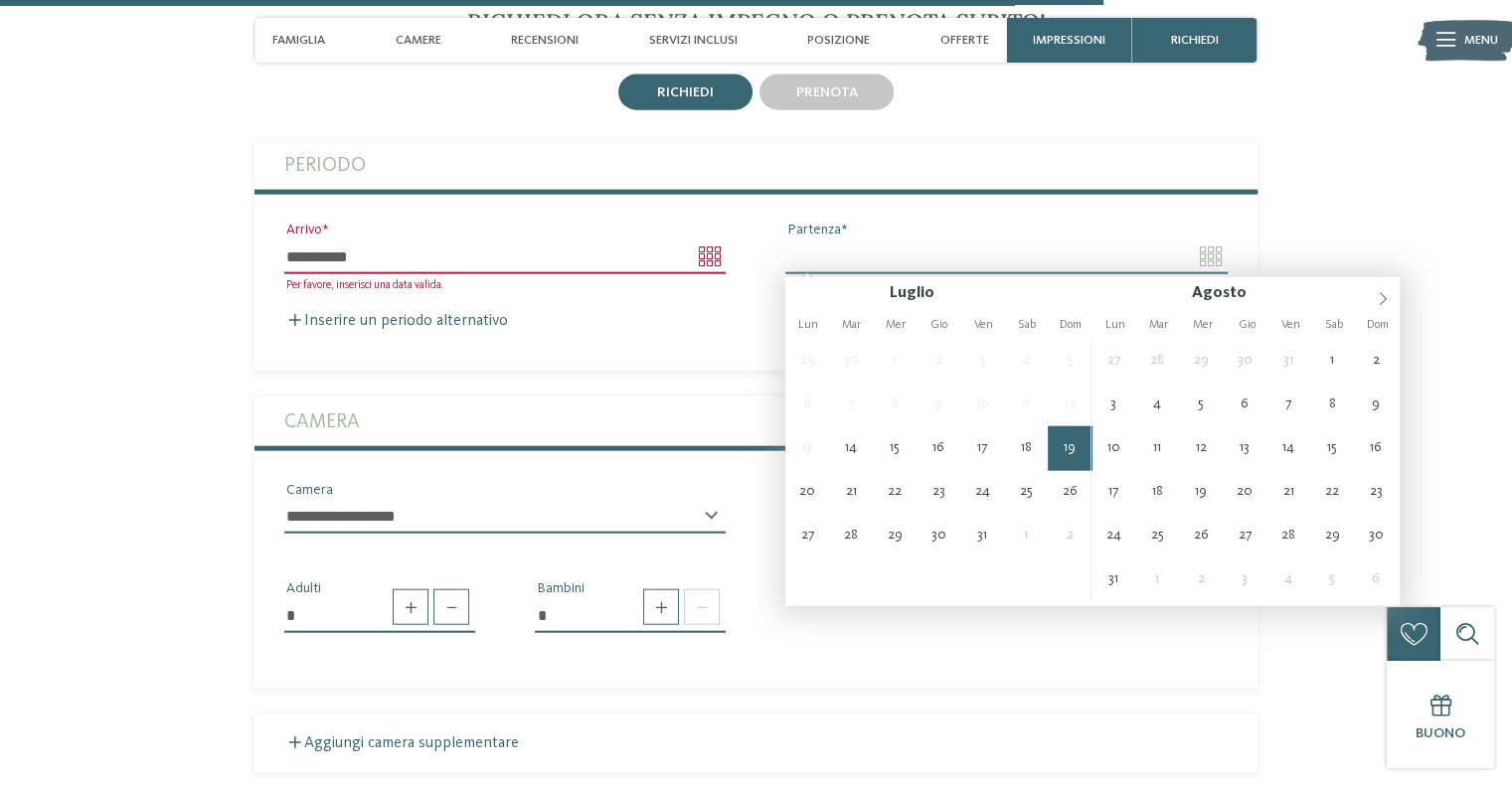 type on "**********" 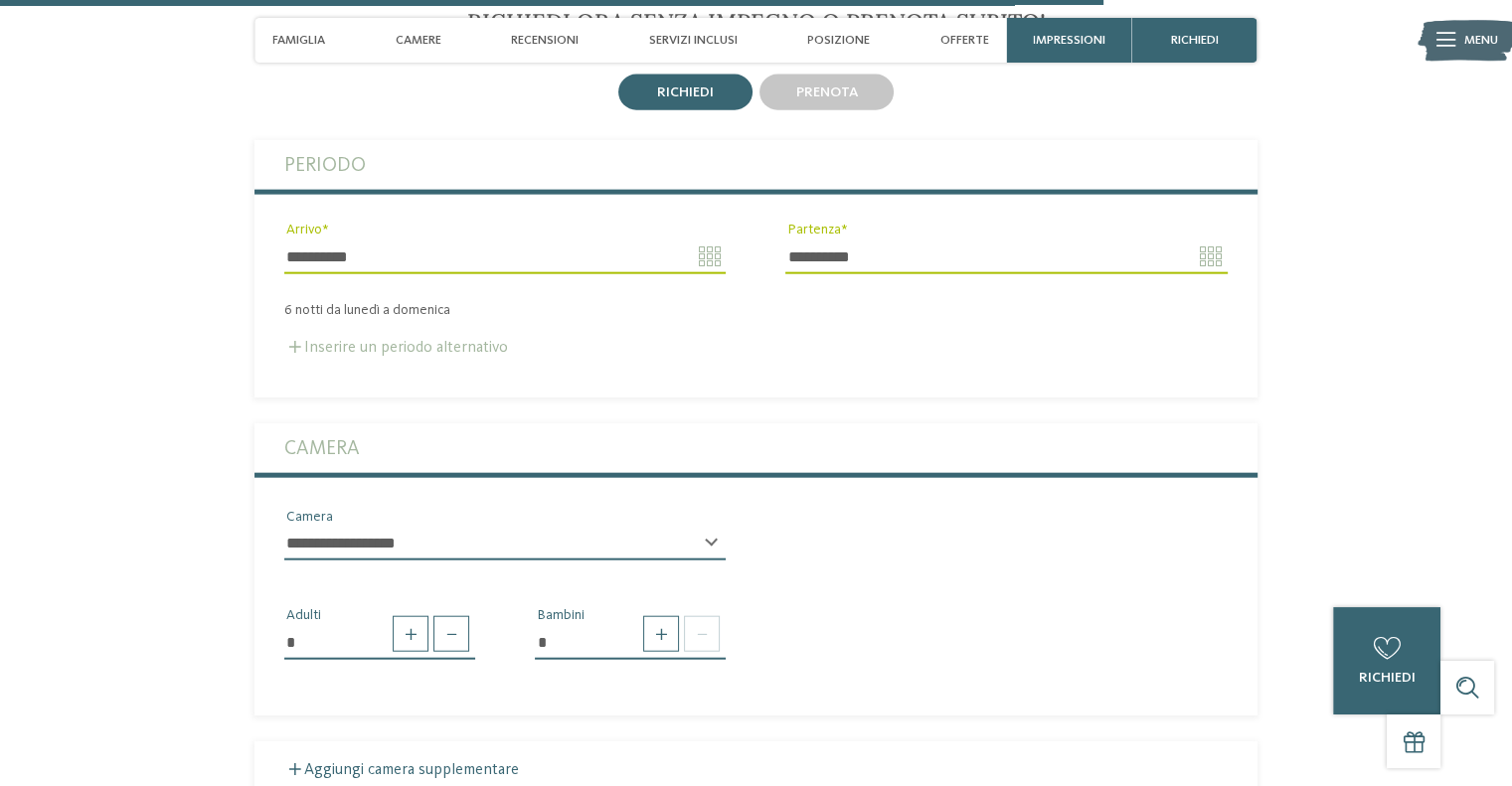 click on "Inserire un periodo alternativo" at bounding box center [396, 348] 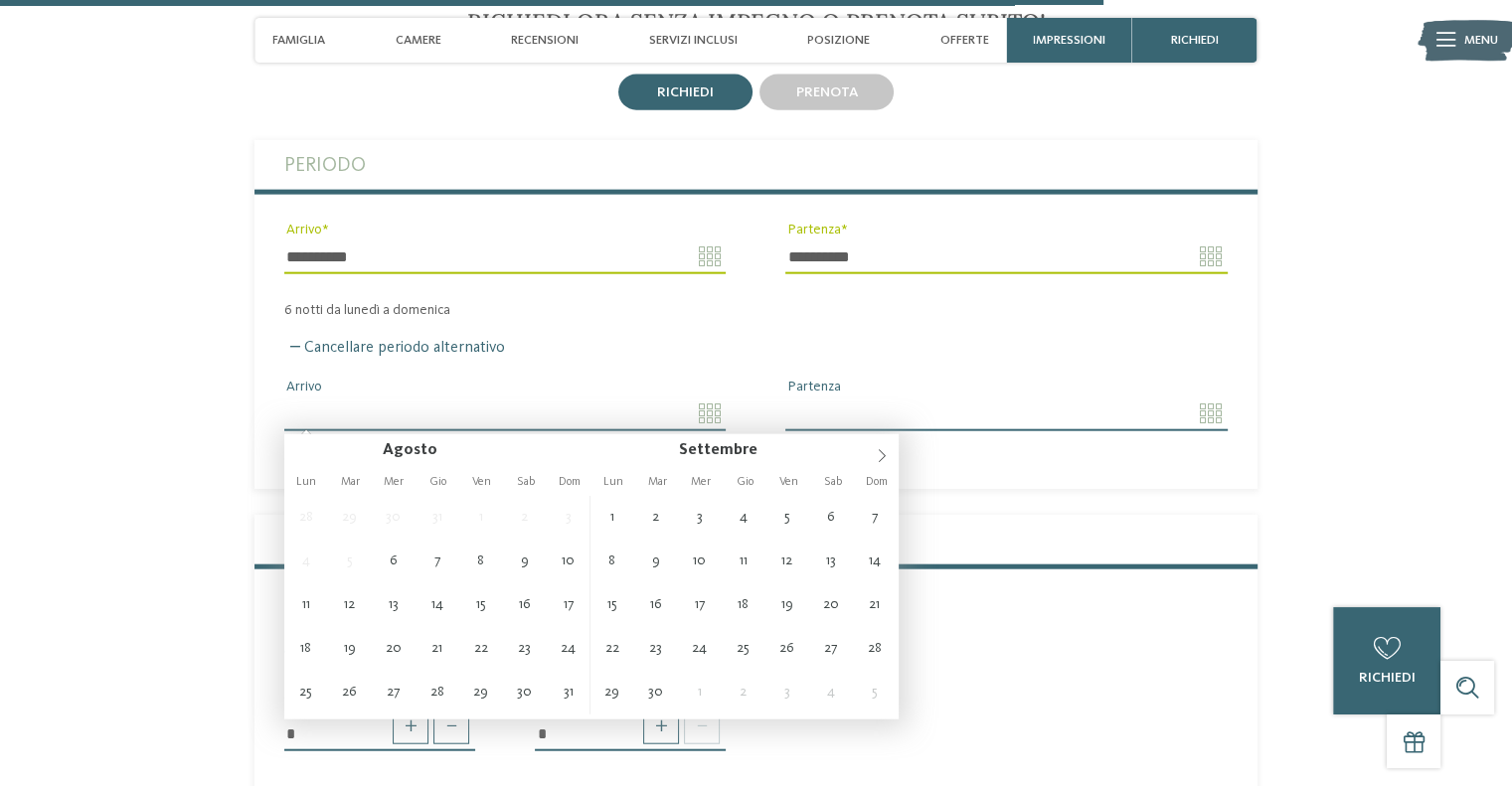 click on "Arrivo" at bounding box center [505, 413] 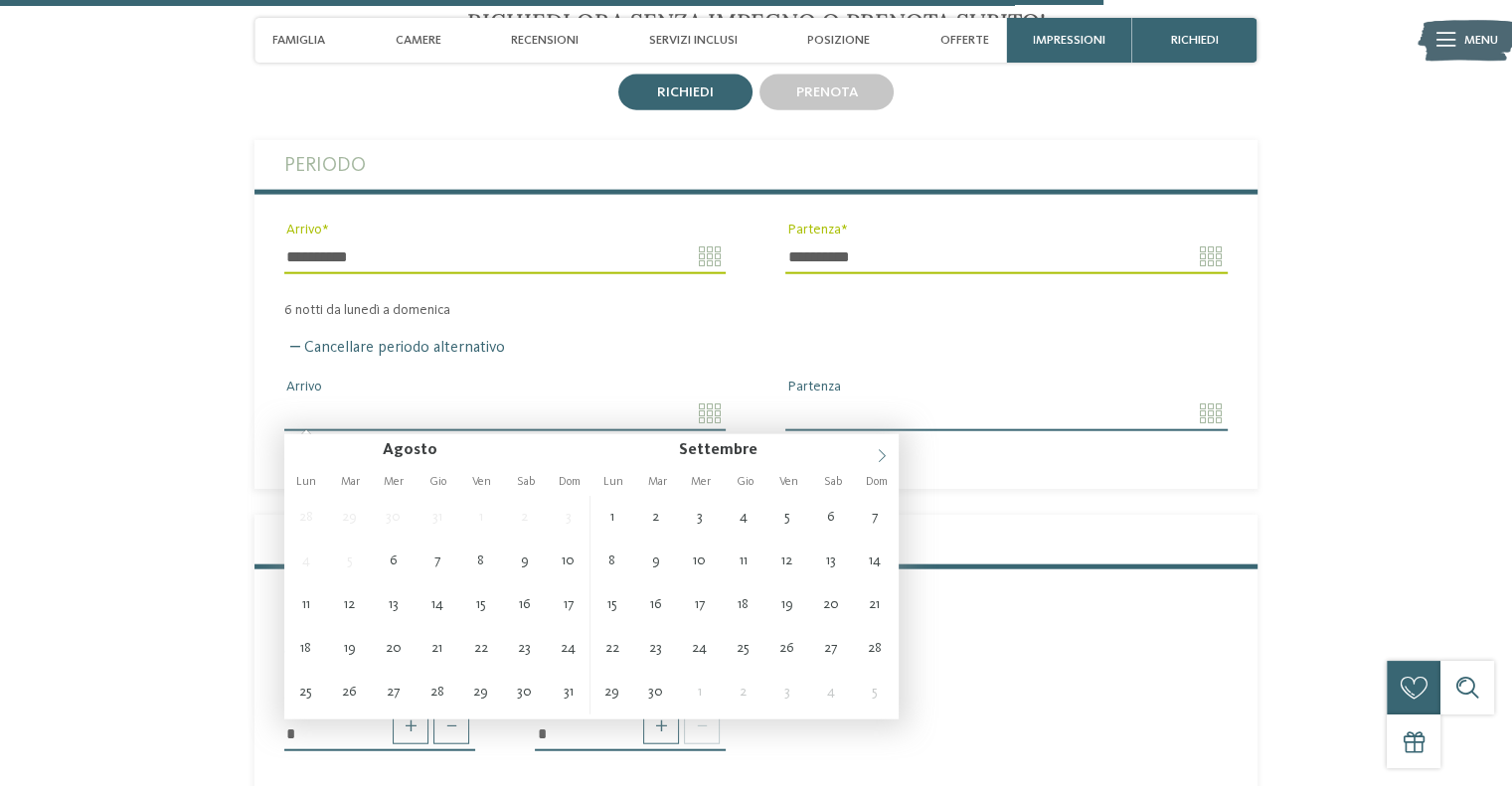 click 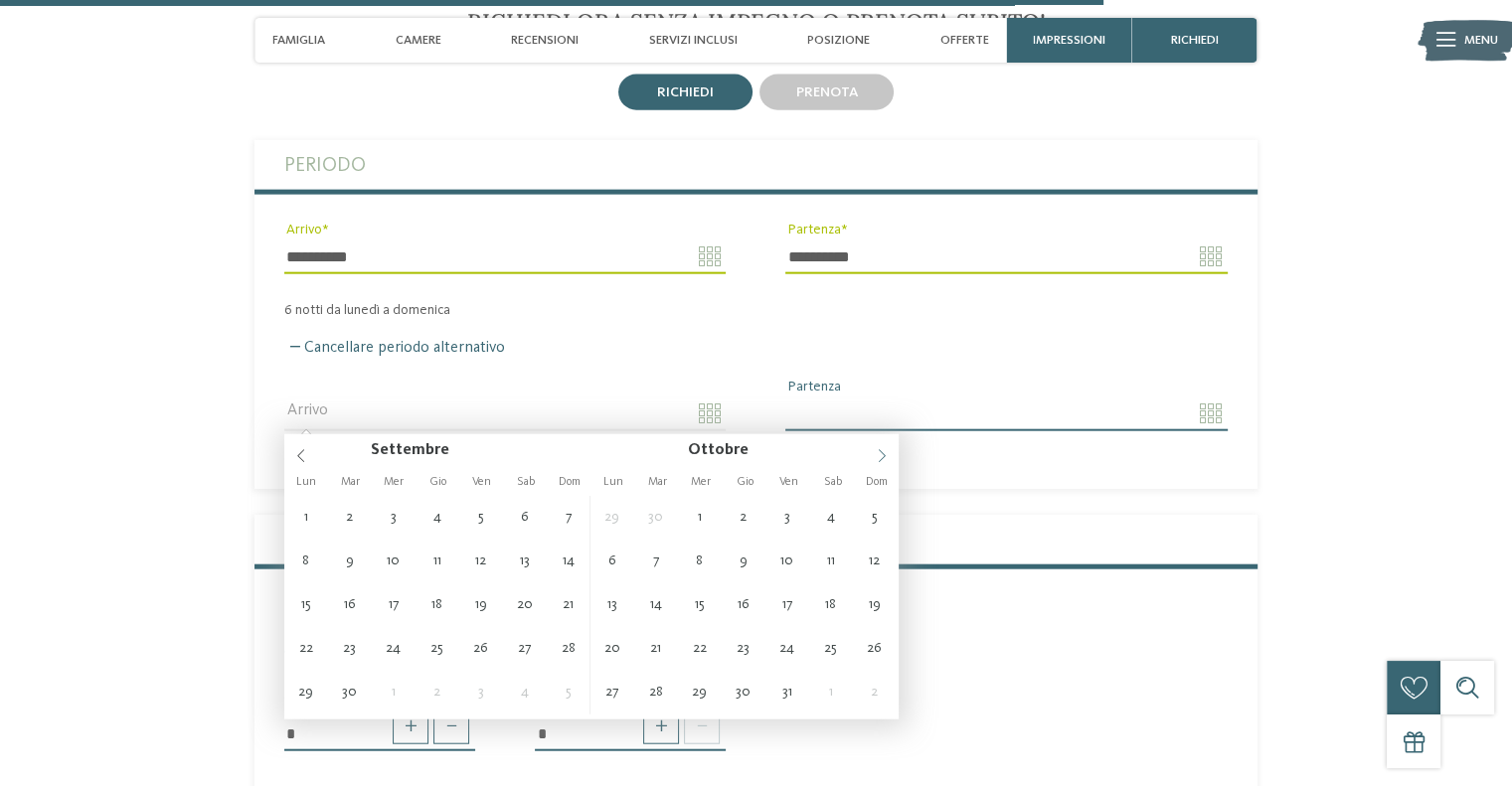 click 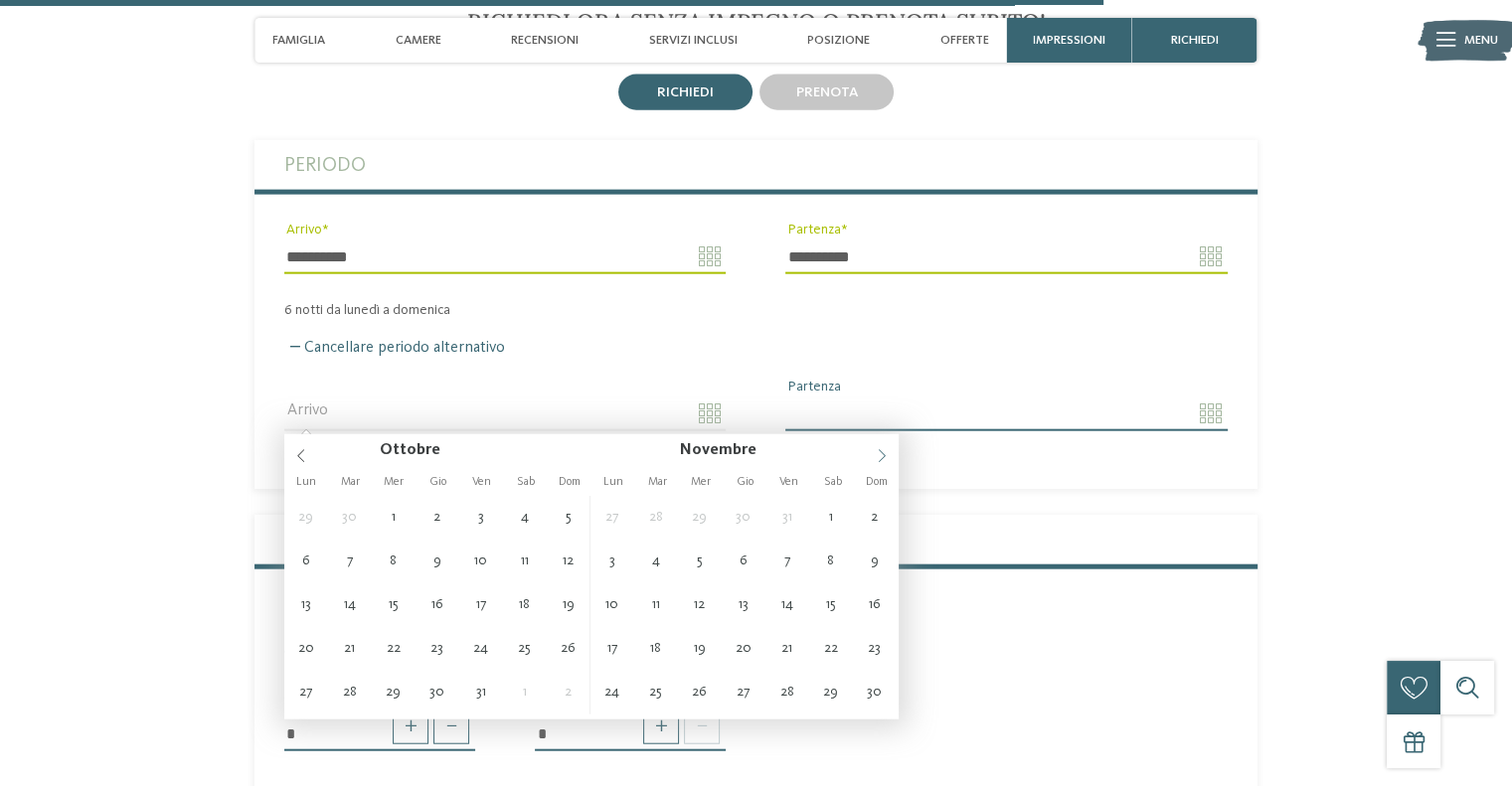 click 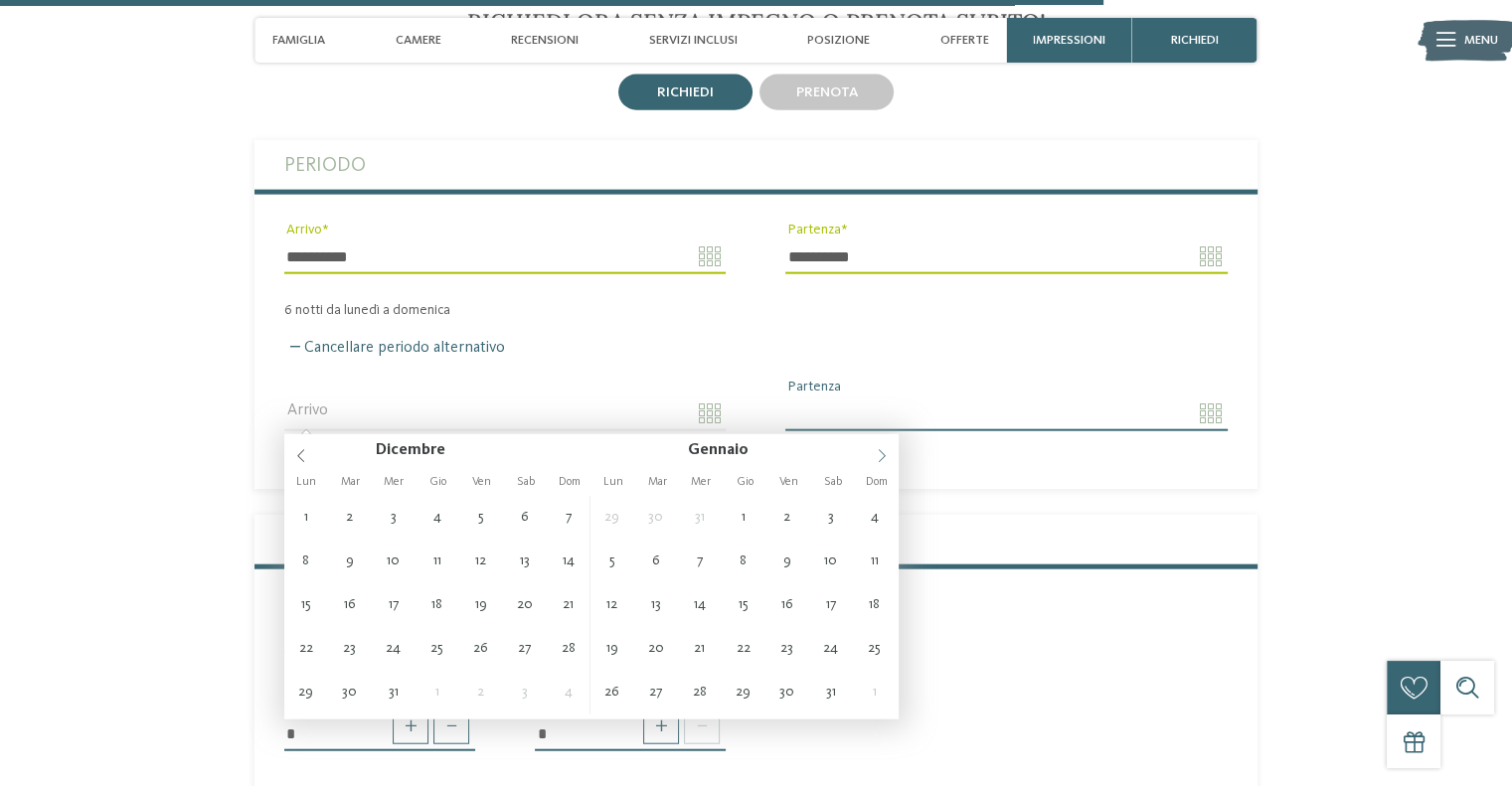 click 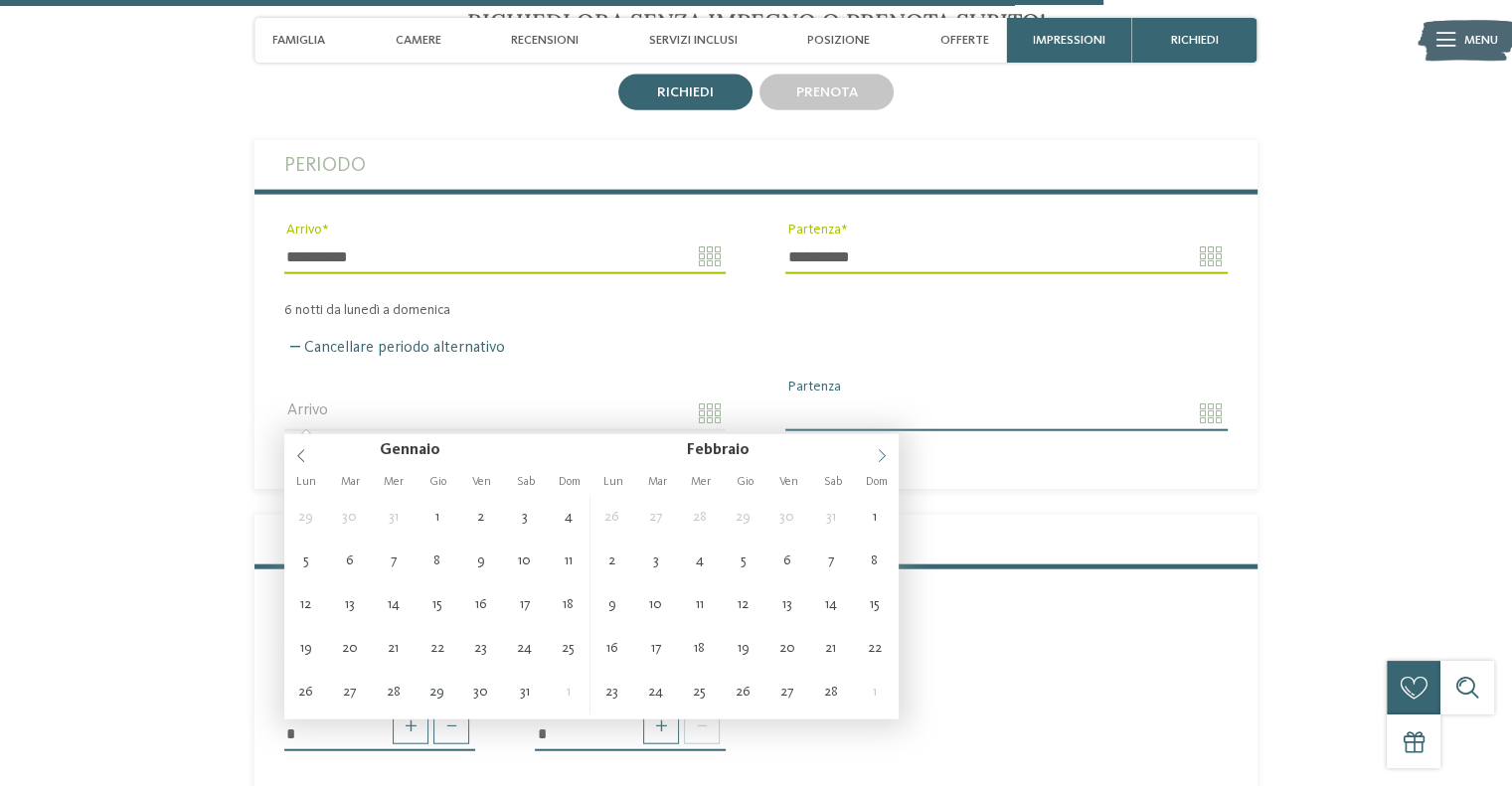 click 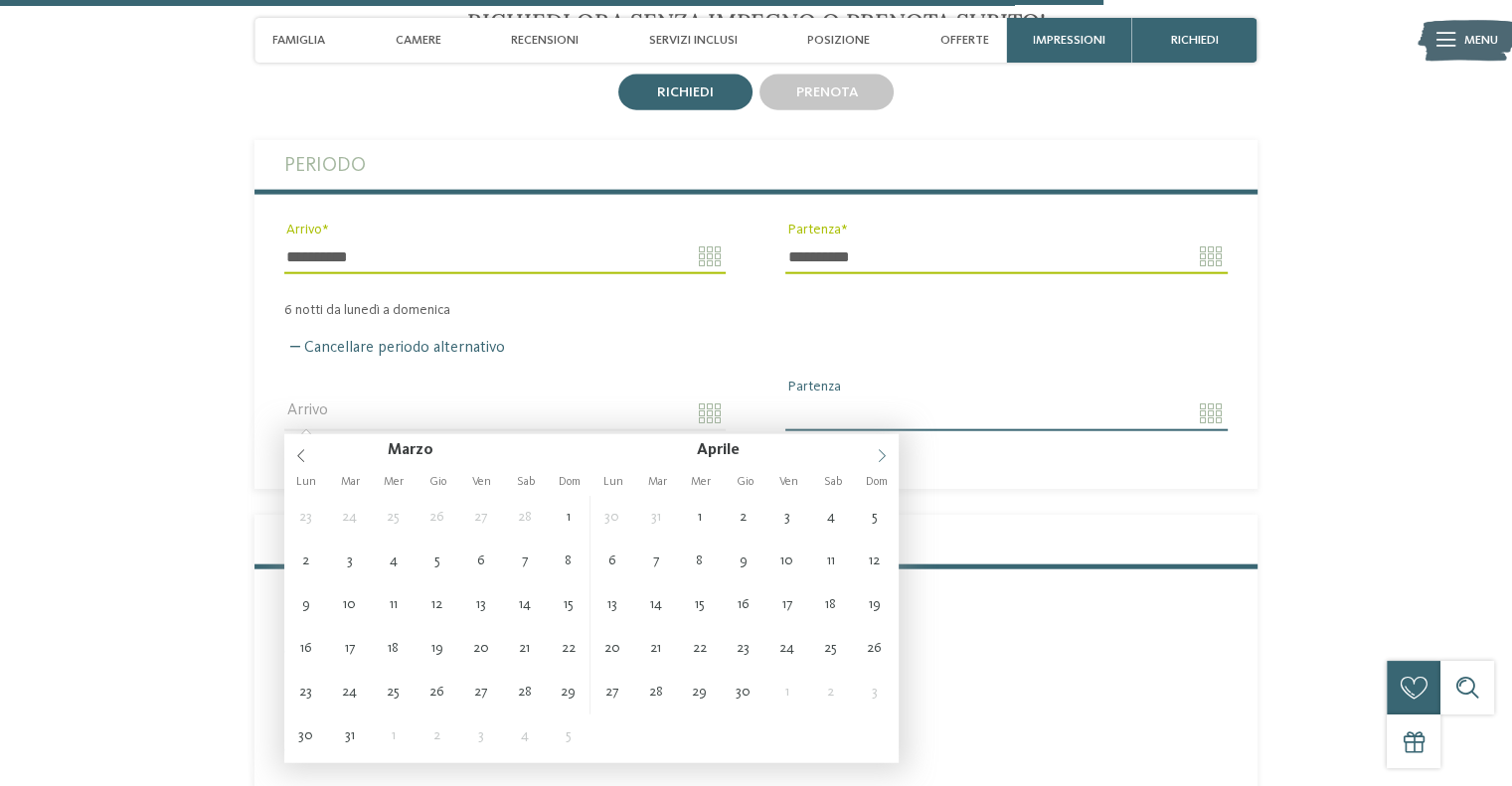 click 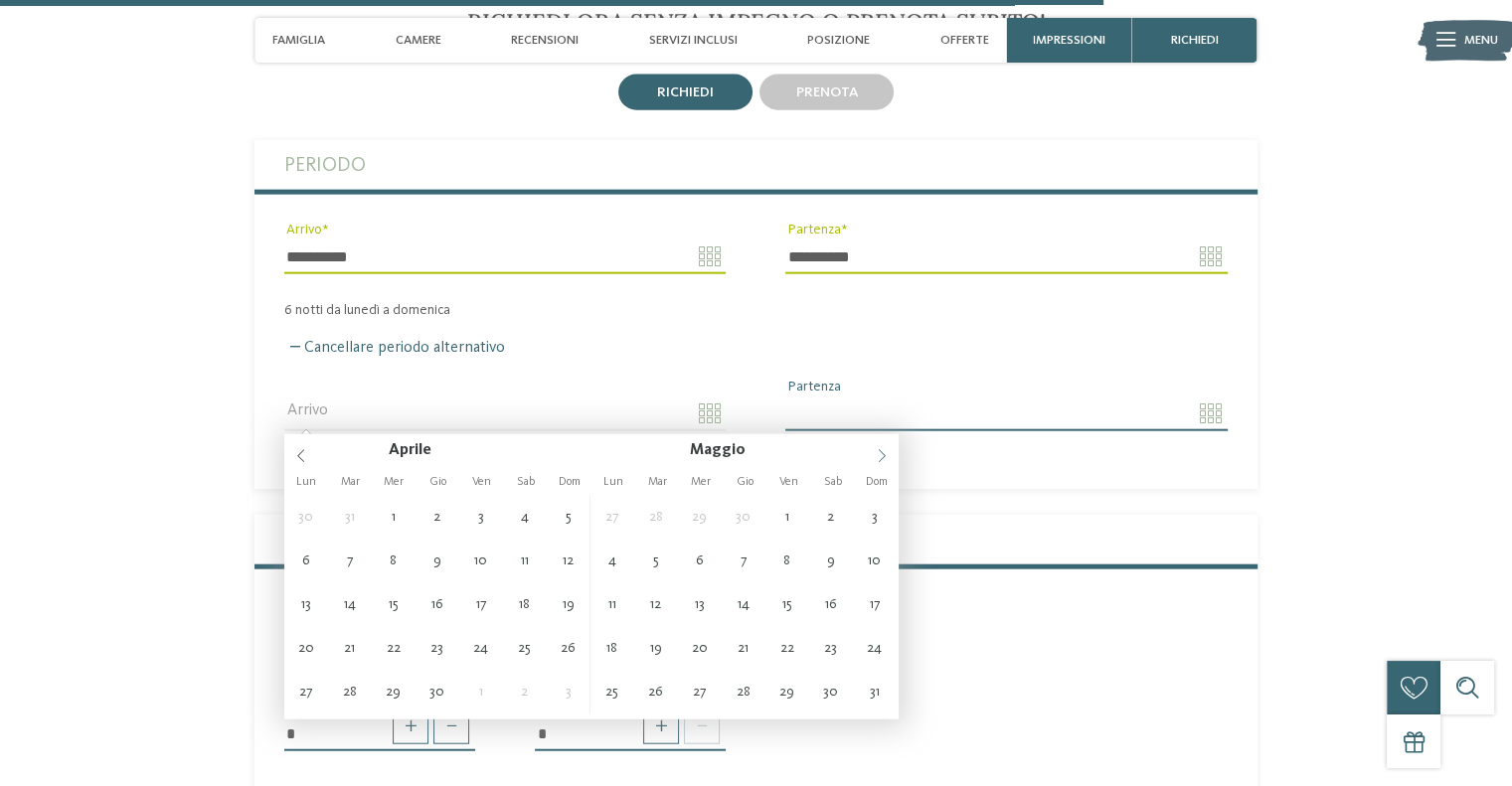 click 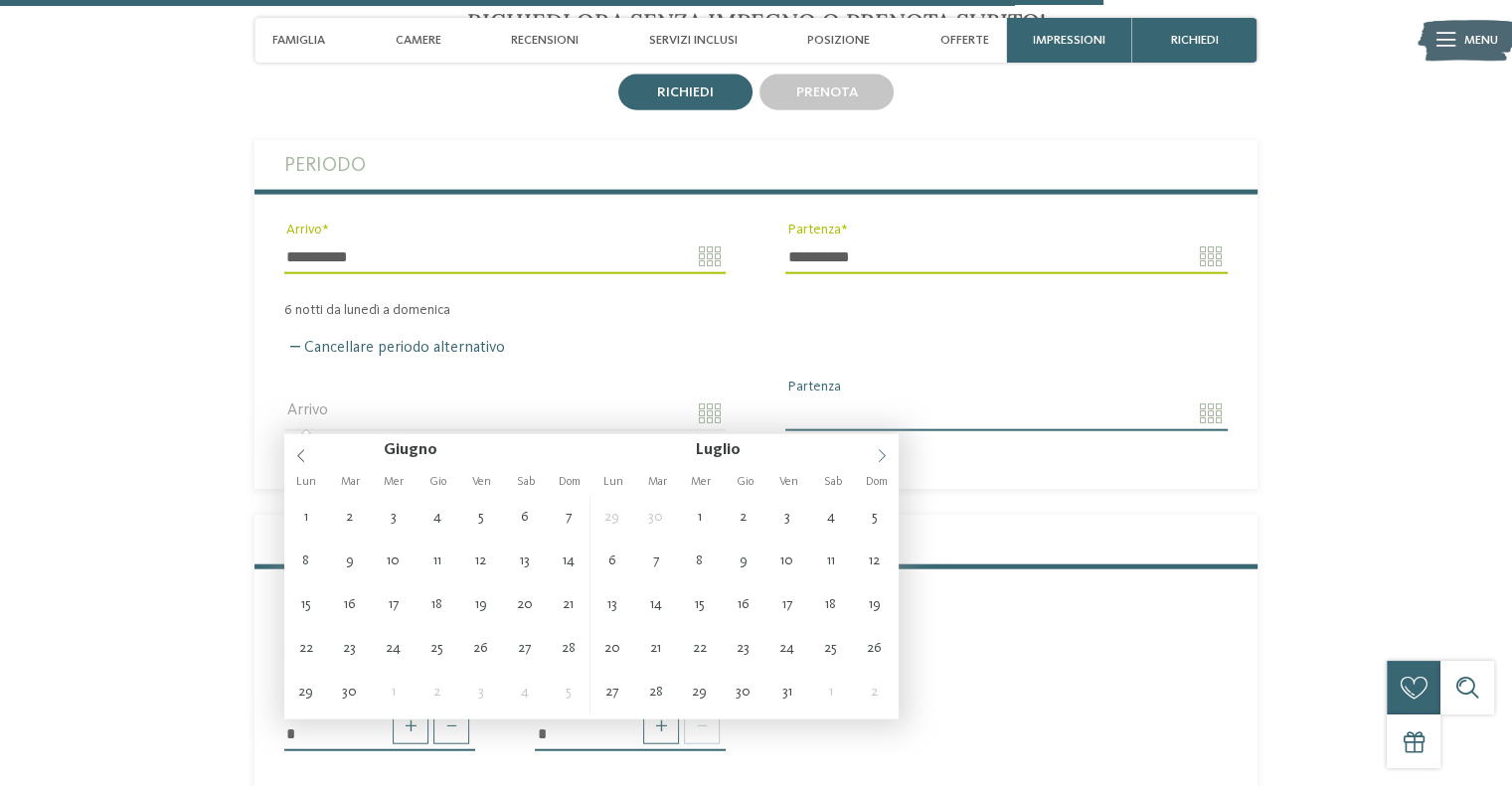 click 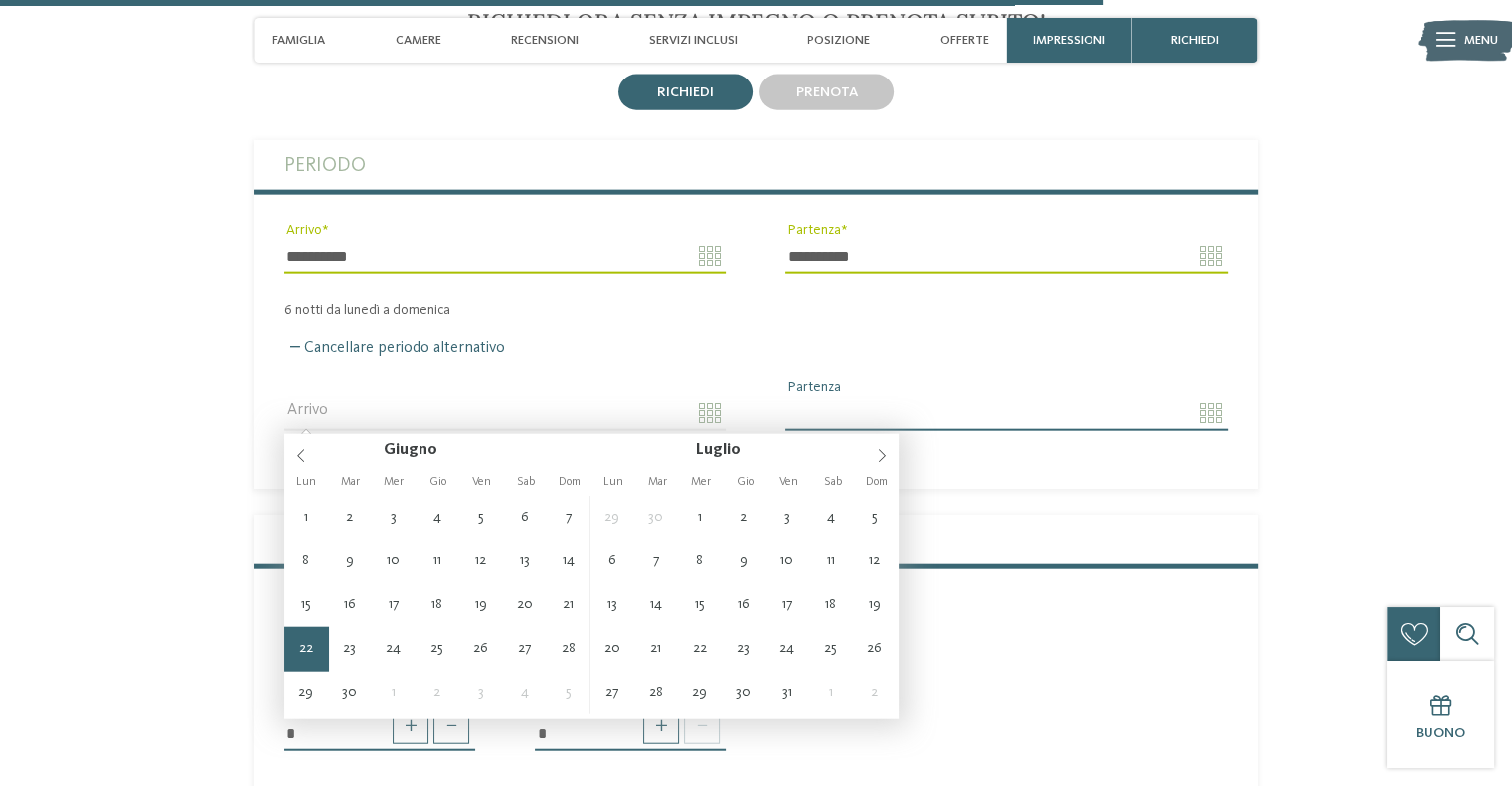 type on "**********" 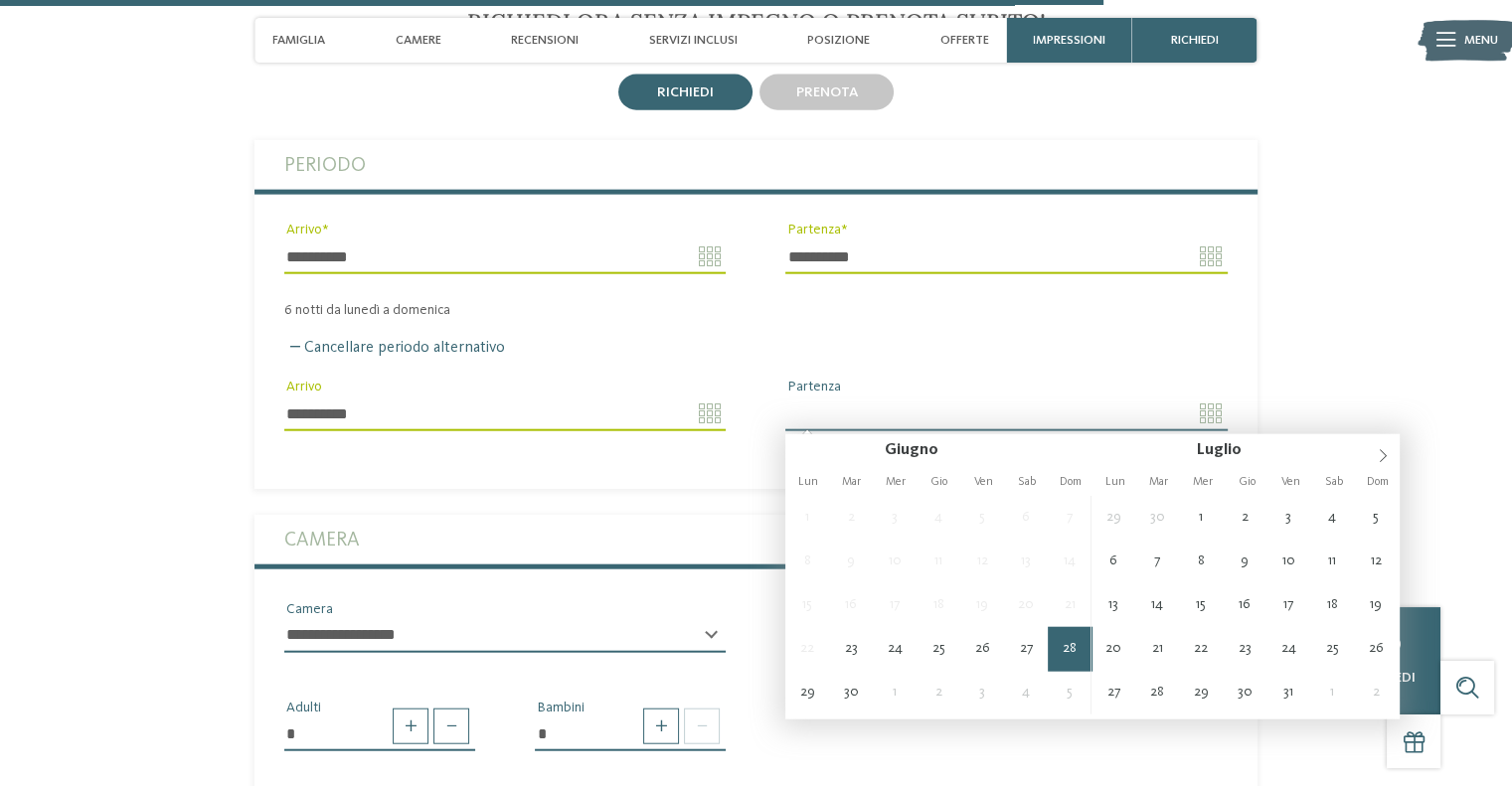 type on "**********" 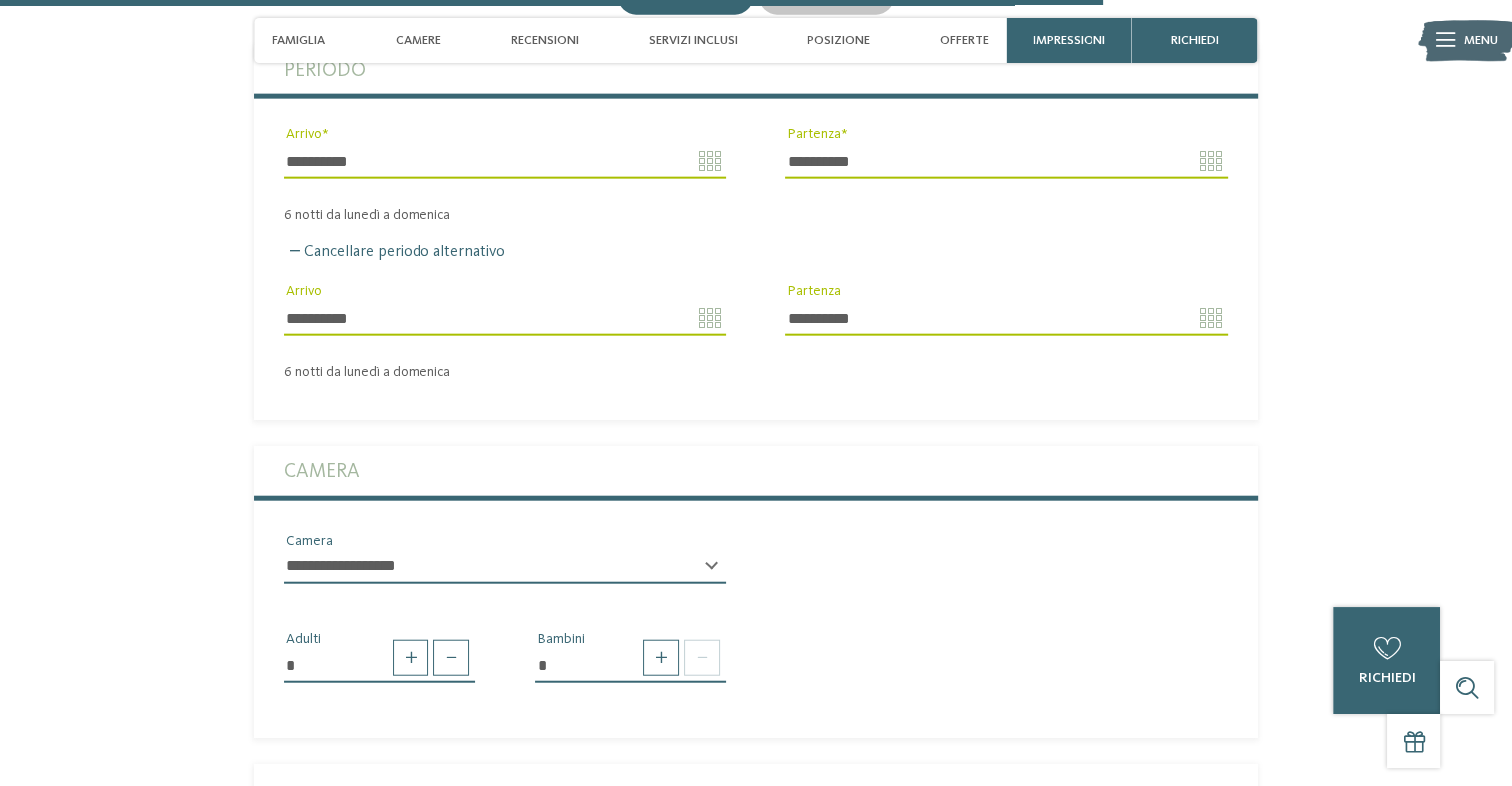 scroll, scrollTop: 4821, scrollLeft: 0, axis: vertical 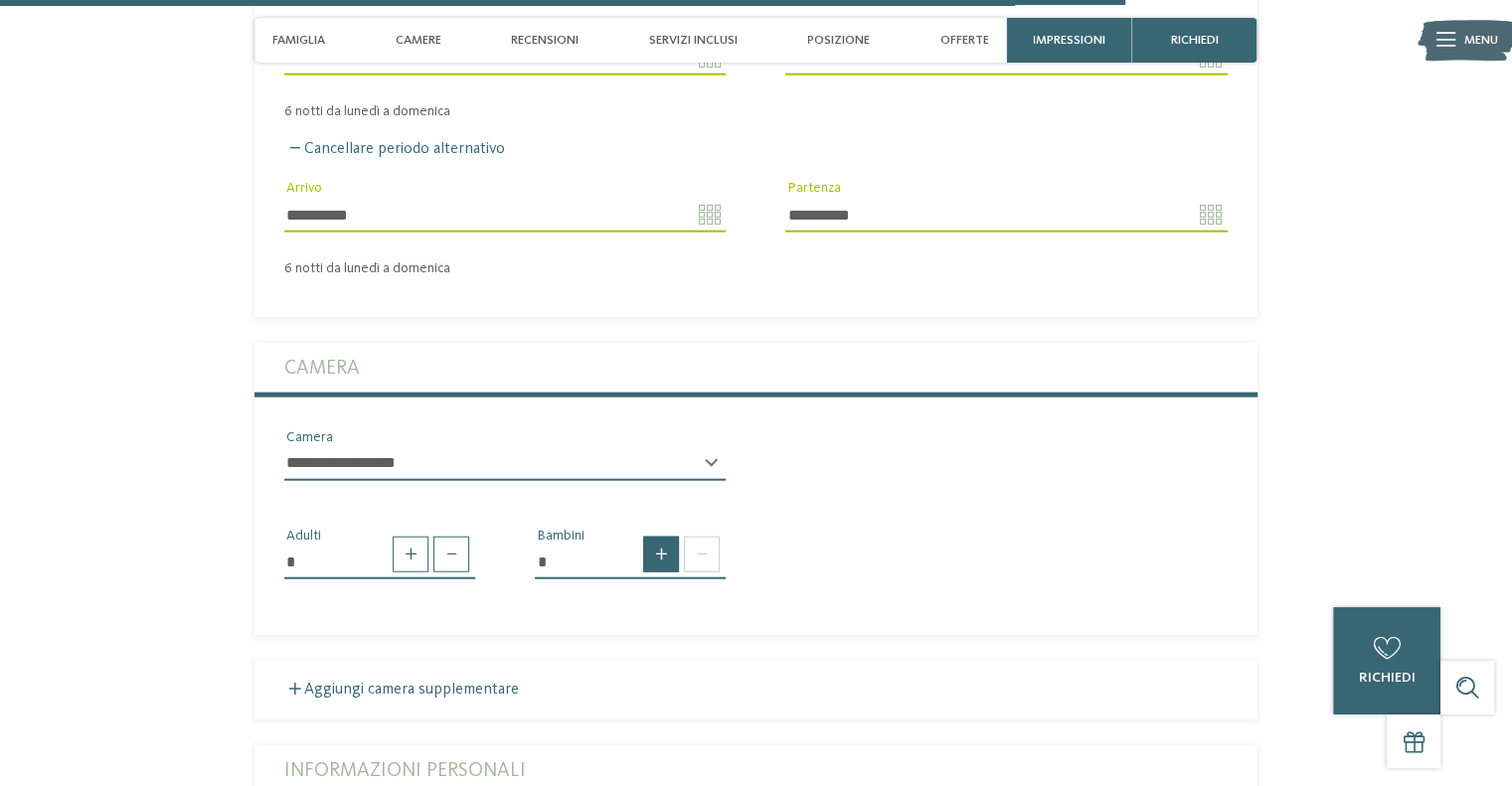 click at bounding box center (661, 554) 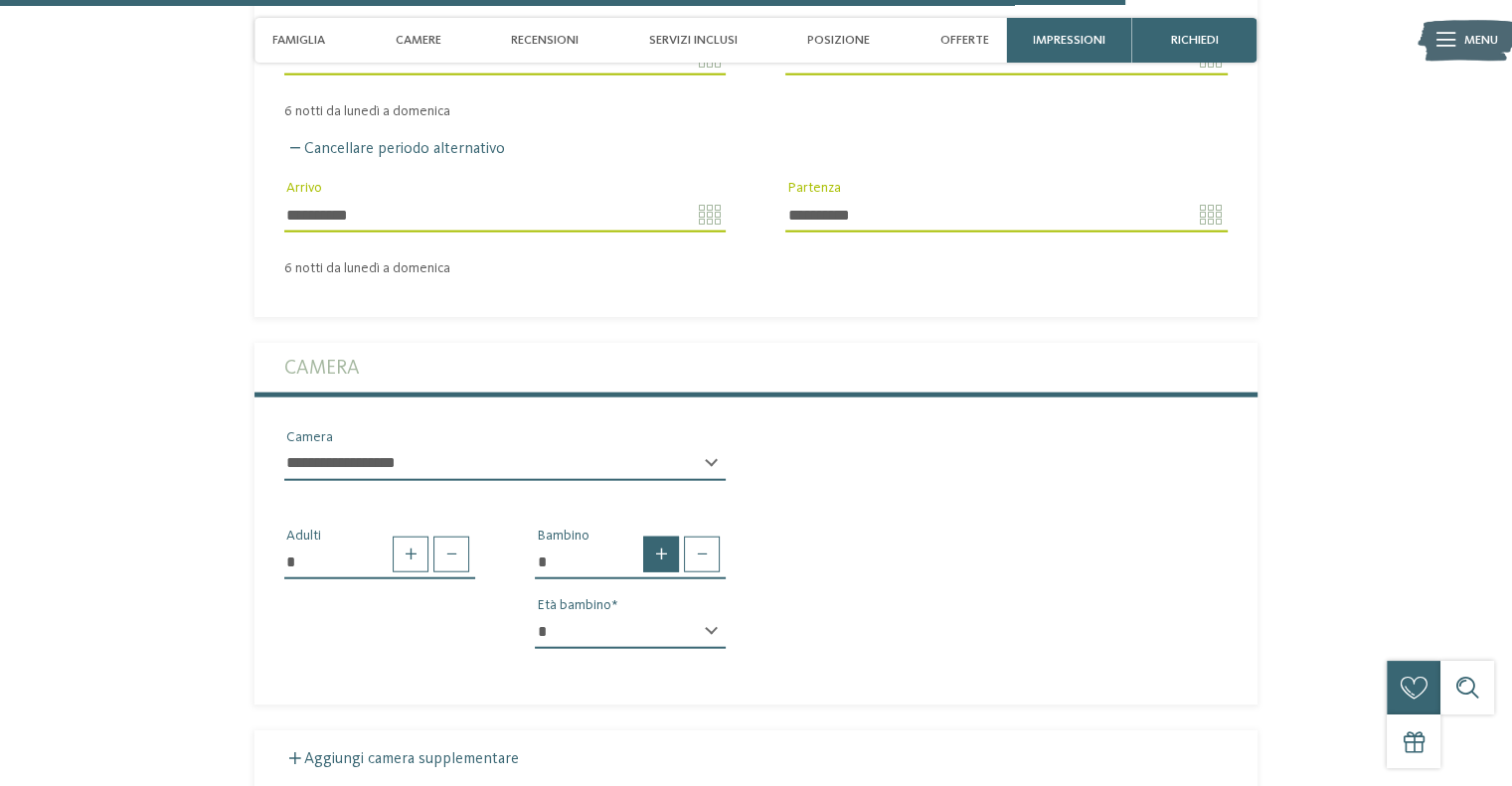 click at bounding box center [661, 554] 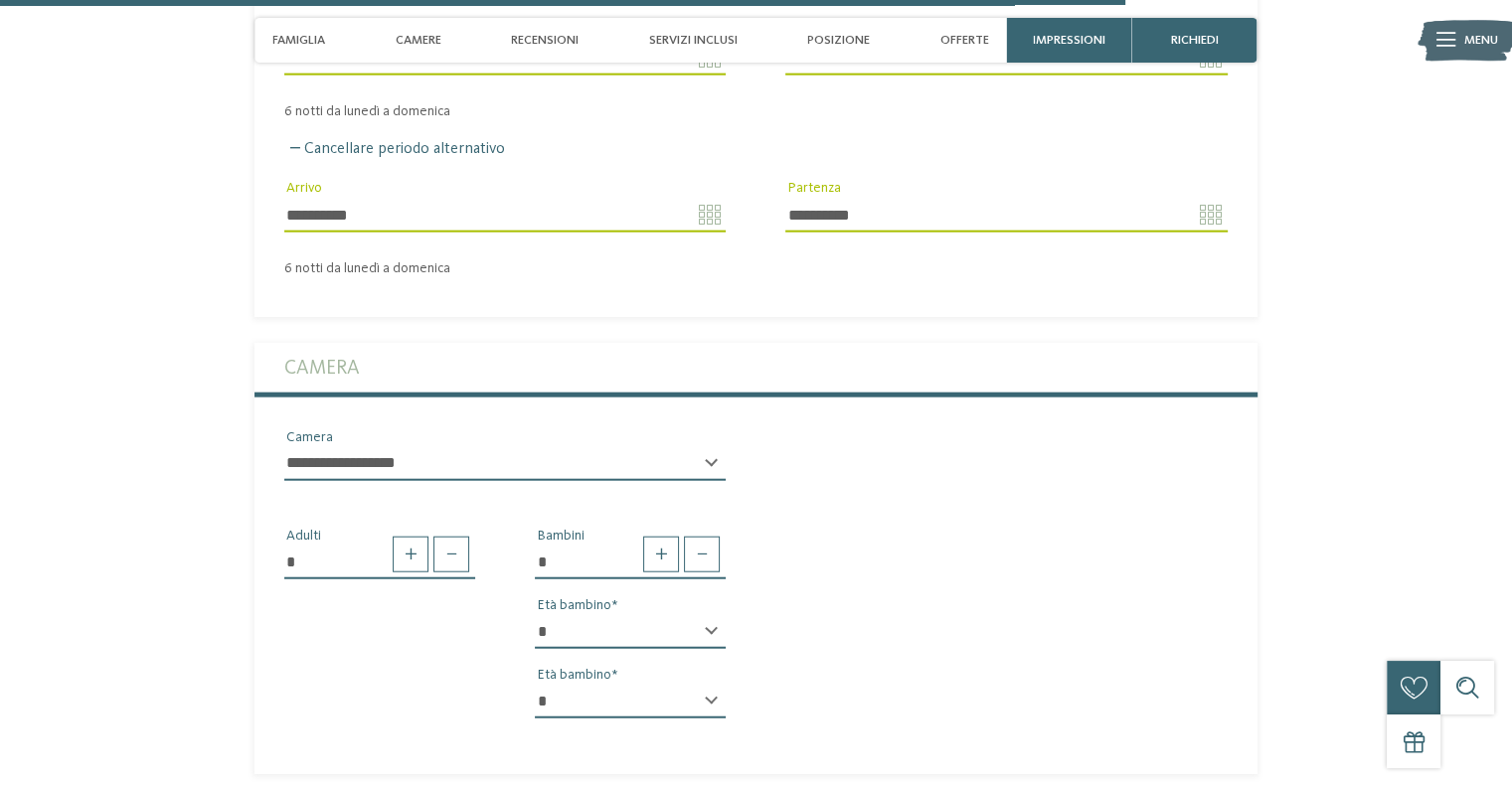 click on "* * * * * * * * * * * ** ** ** ** ** ** ** **     Età bambino" at bounding box center (630, 640) 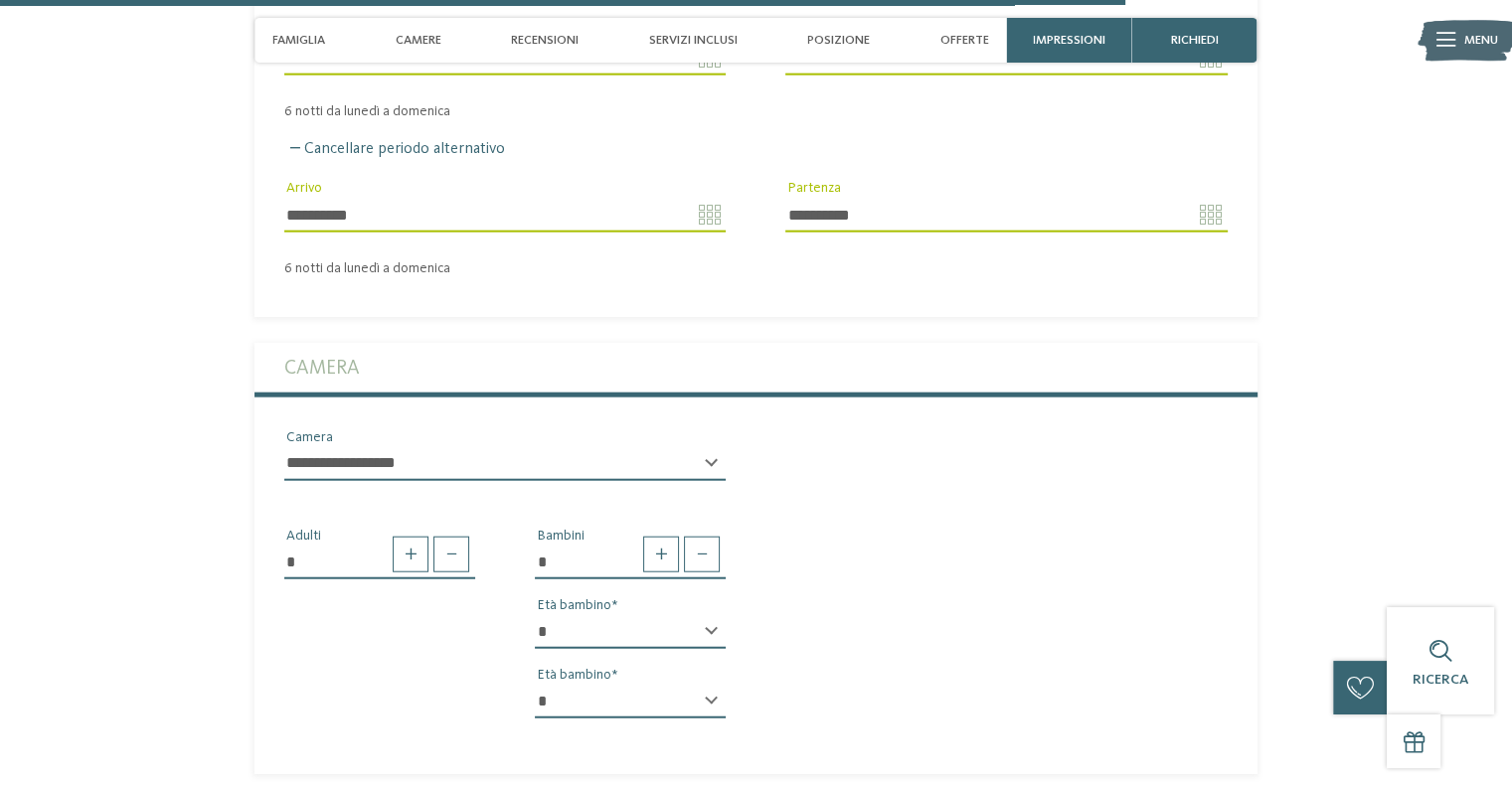 drag, startPoint x: 593, startPoint y: 623, endPoint x: 564, endPoint y: 623, distance: 29 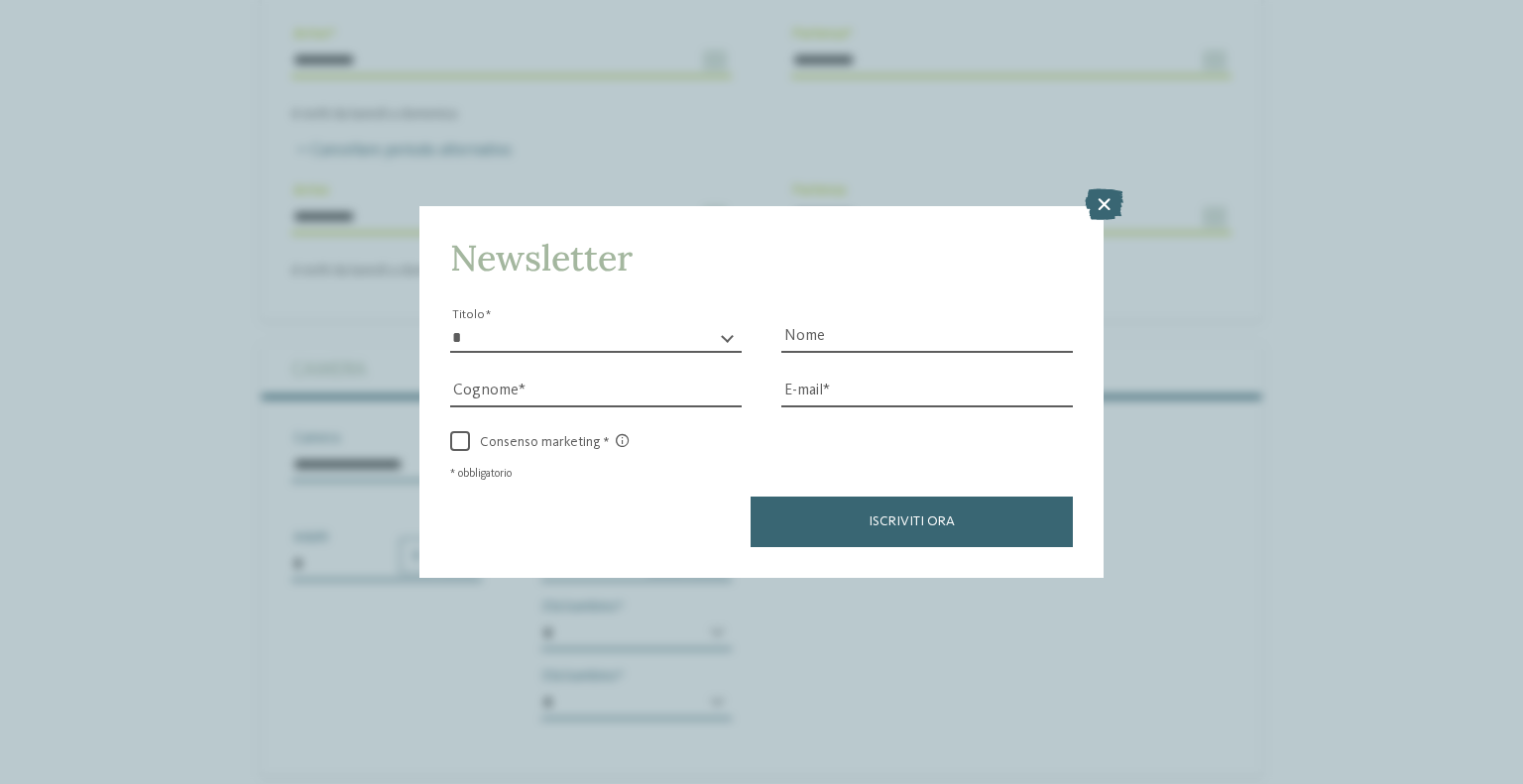 select on "*" 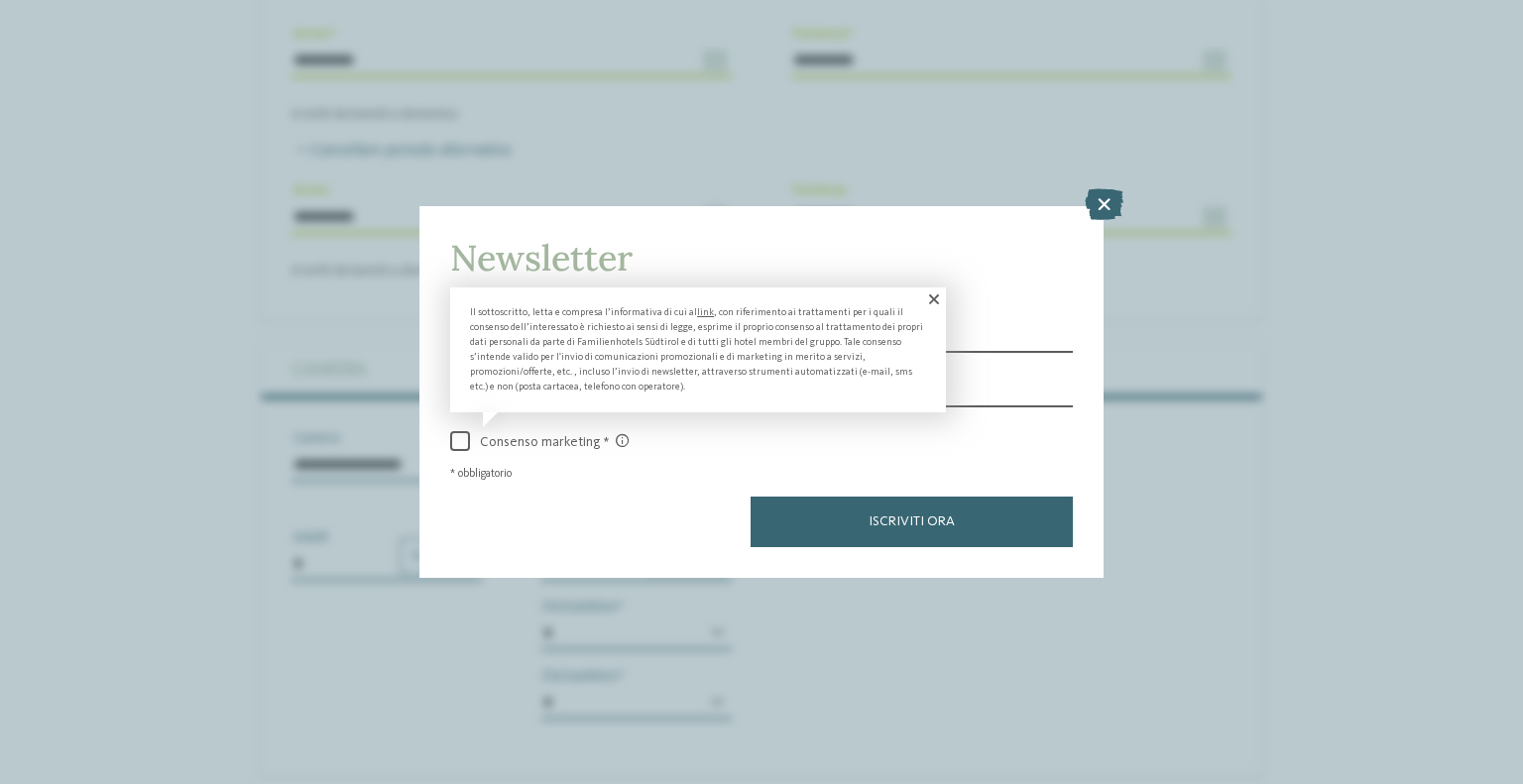 click at bounding box center [460, 441] 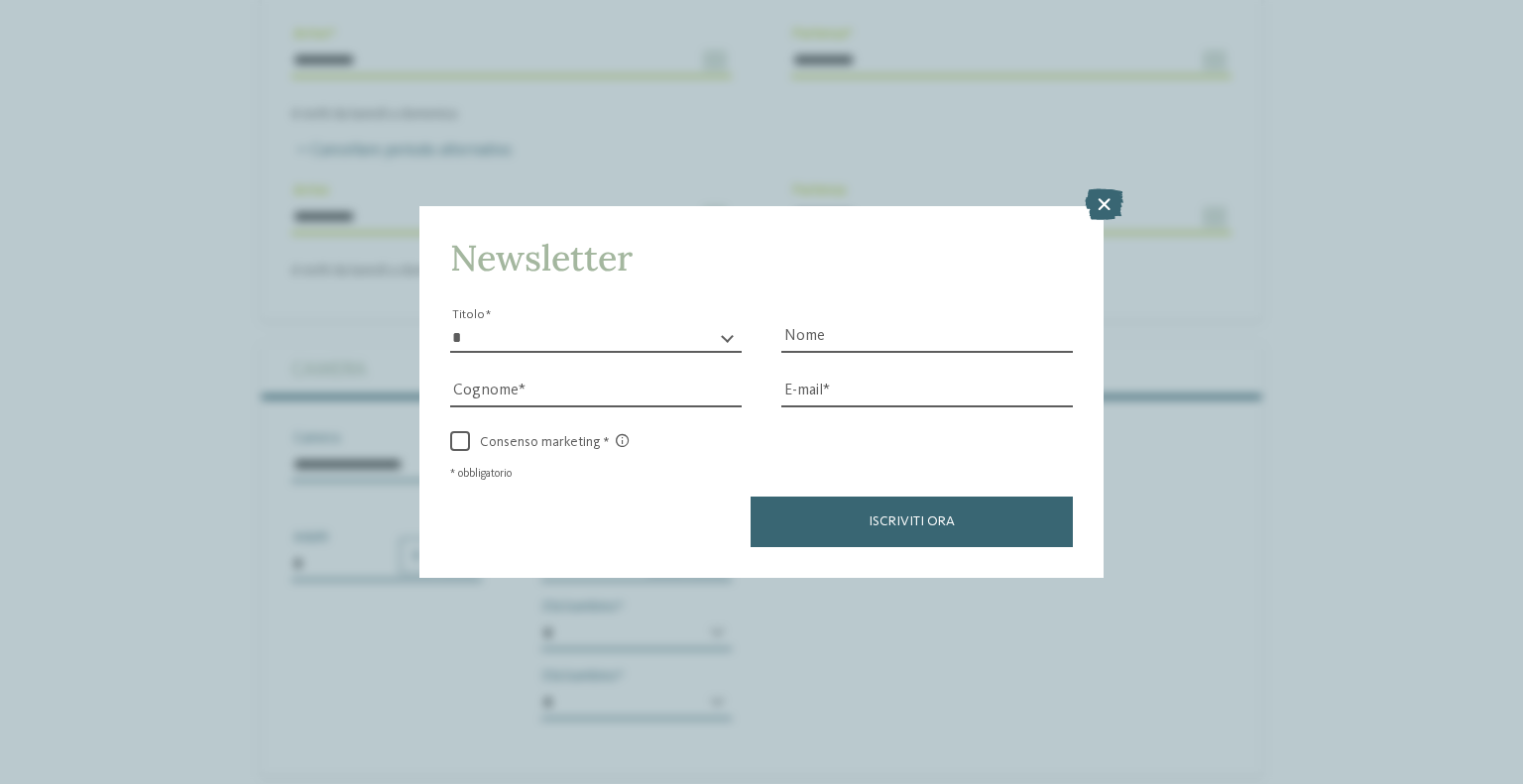 click on "* ****** ******* ******** ******" at bounding box center [596, 338] 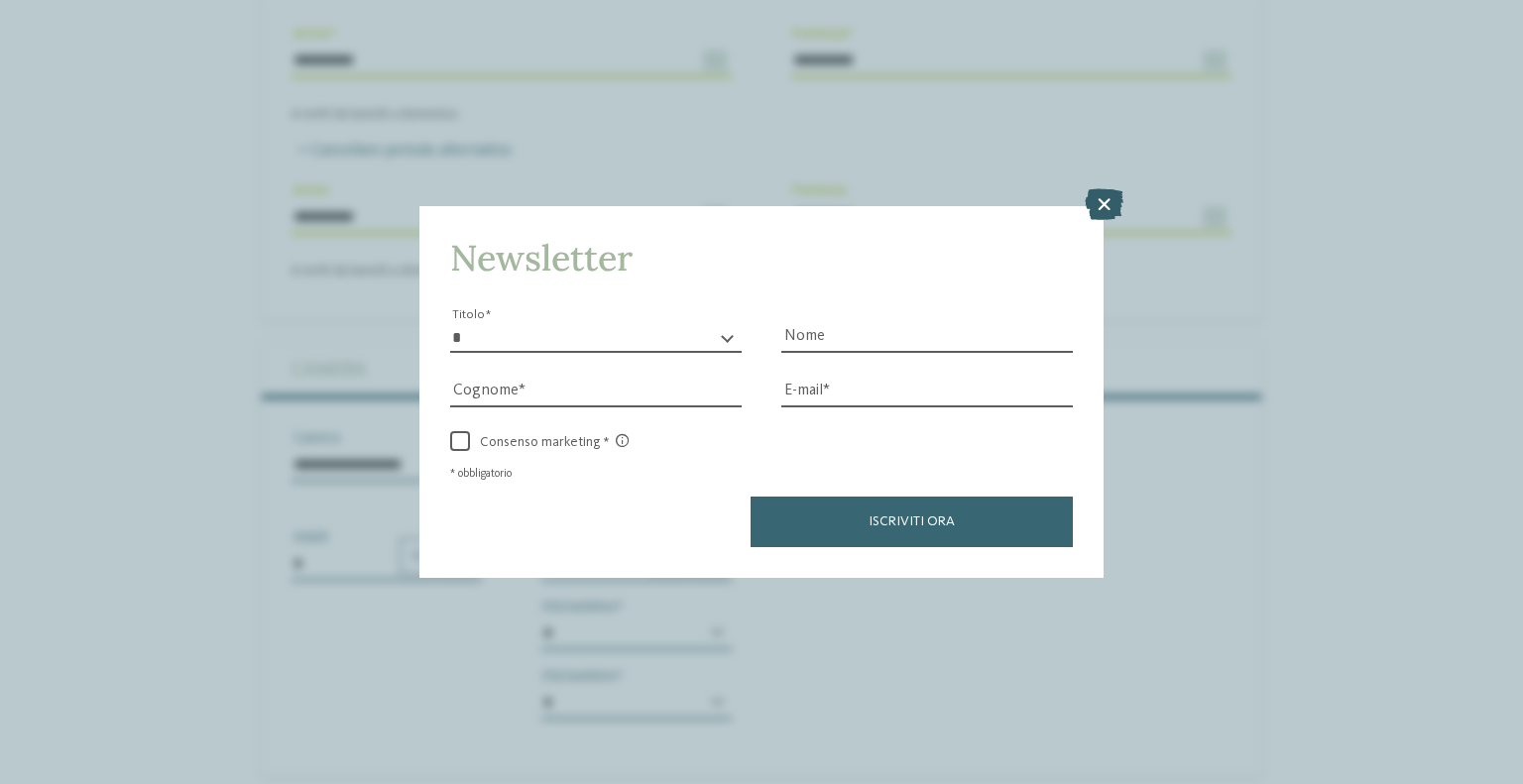 click at bounding box center [1104, 204] 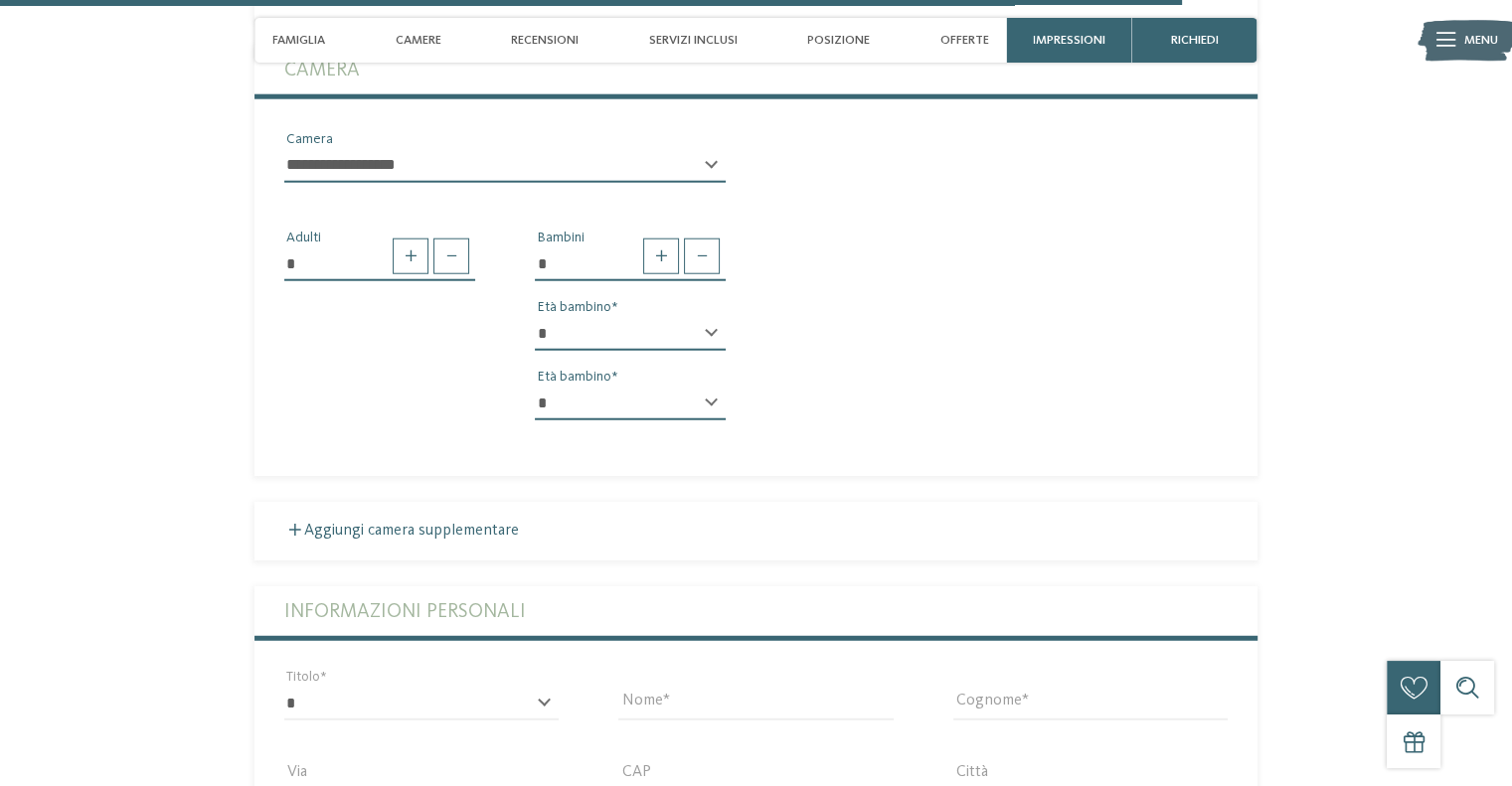 scroll, scrollTop: 5318, scrollLeft: 0, axis: vertical 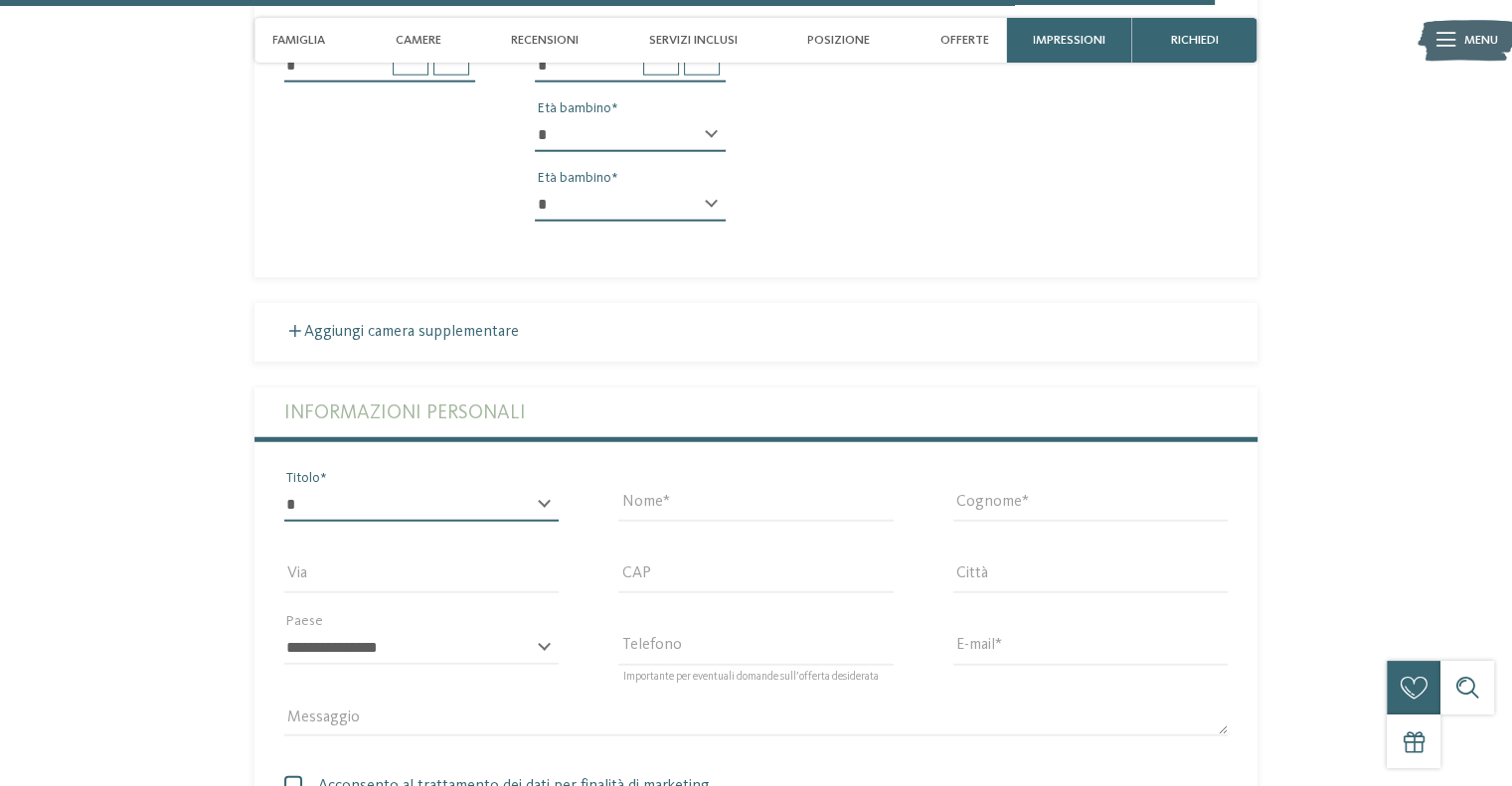 click on "* ****** ******* ******** ******" at bounding box center [421, 505] 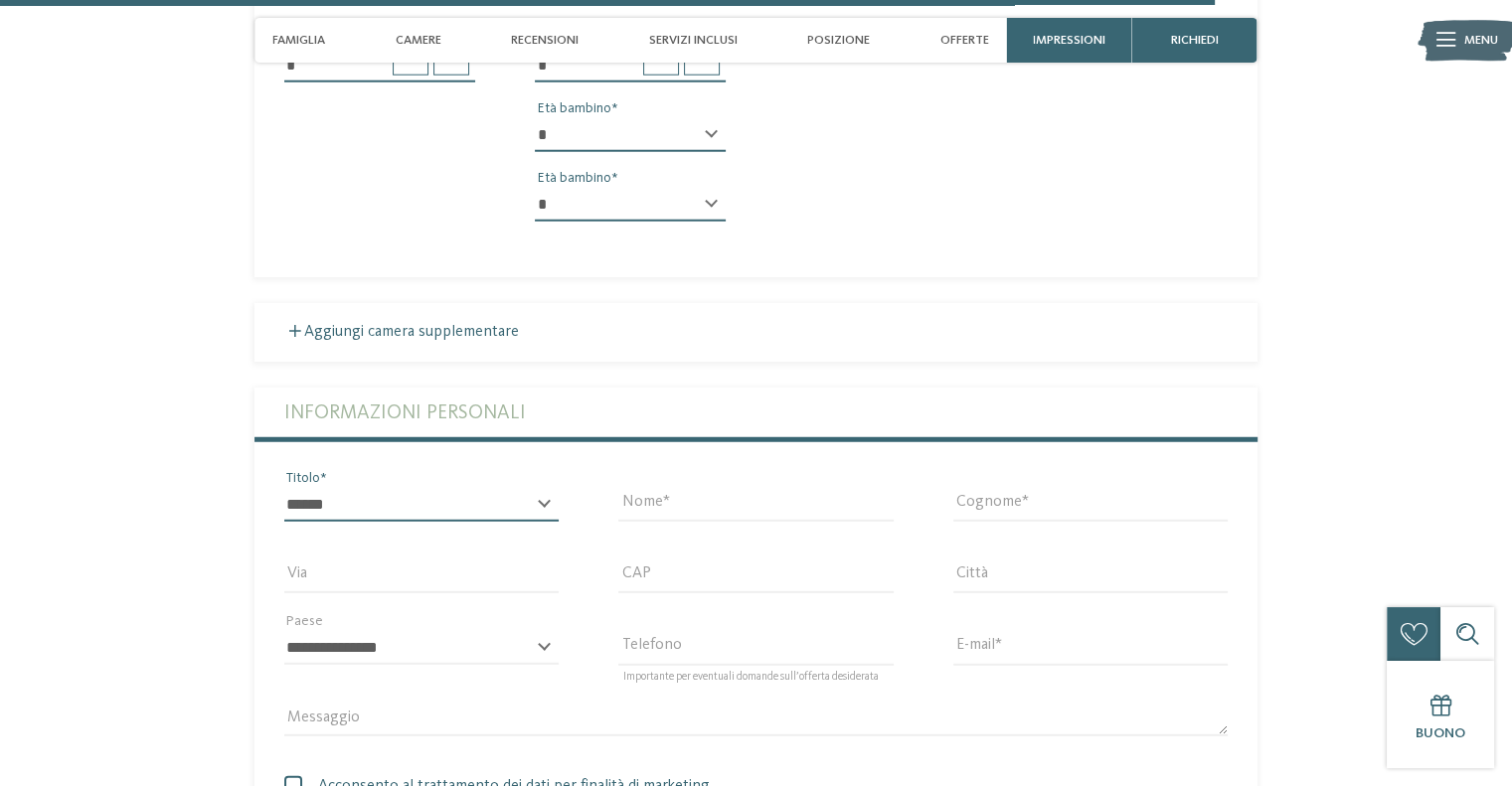 click on "* ****** ******* ******** ******" at bounding box center [421, 505] 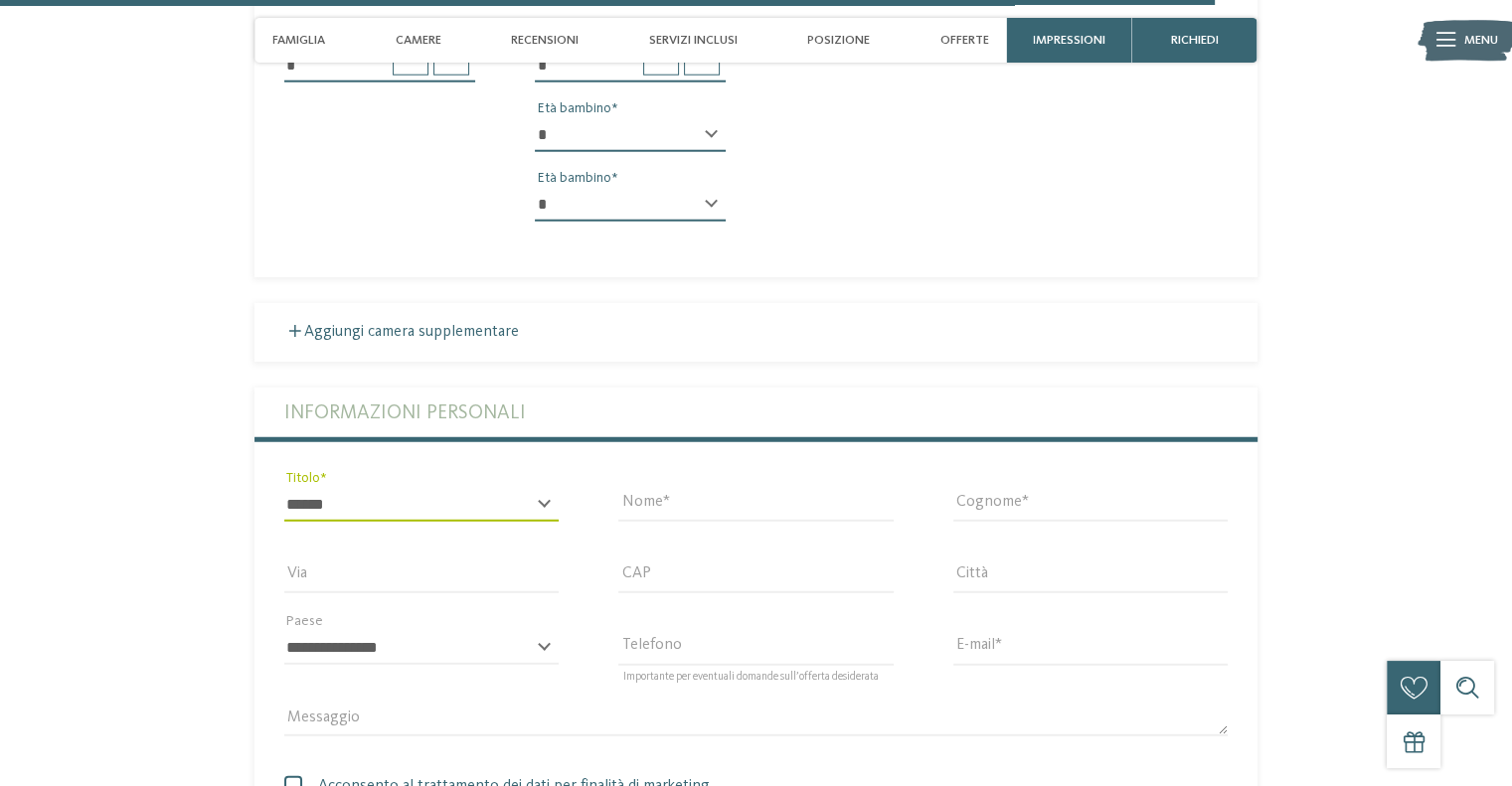 click on "* ****** ******* ******** ******" at bounding box center (421, 505) 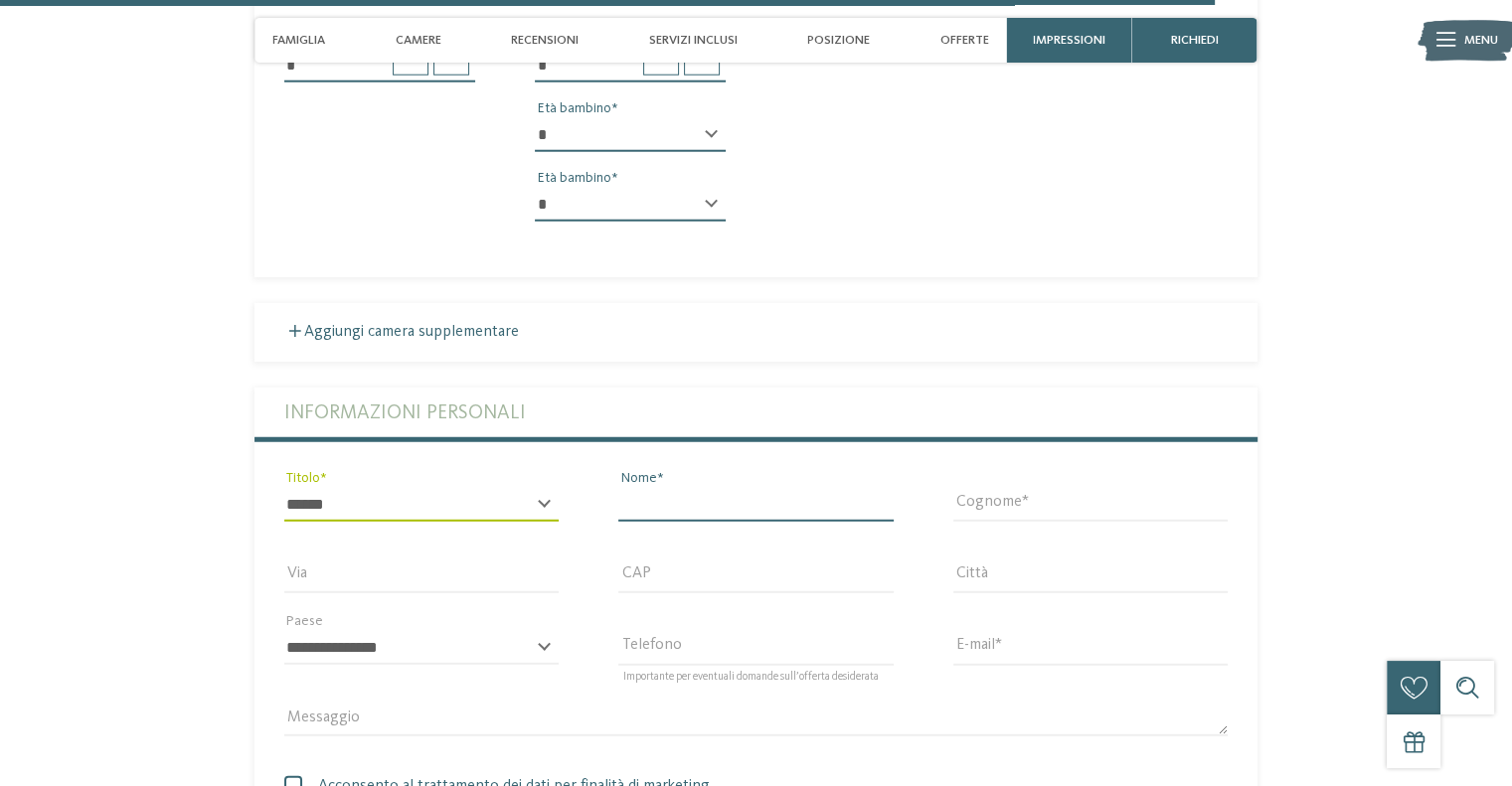 click on "Nome" at bounding box center [756, 505] 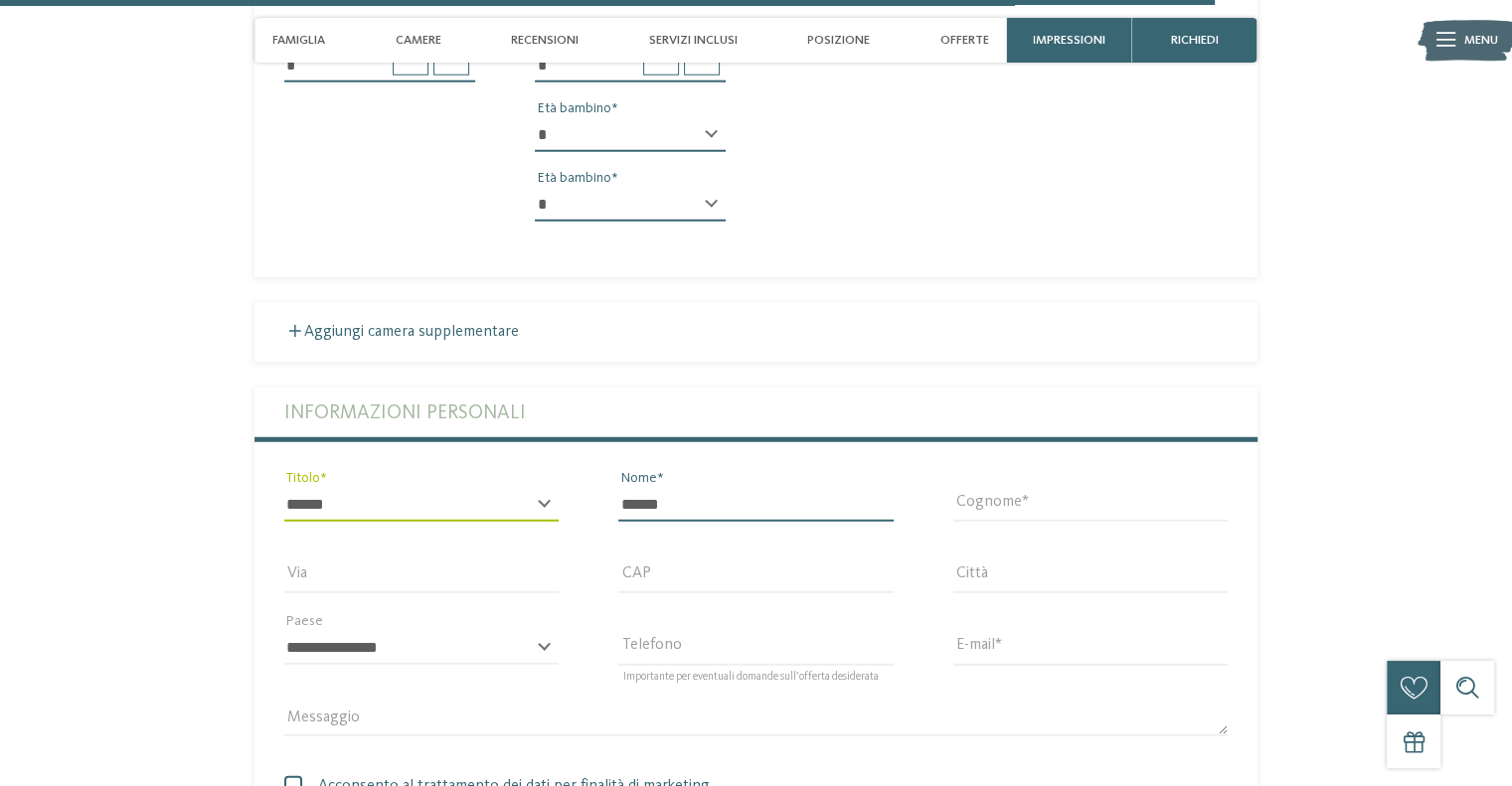 type on "******" 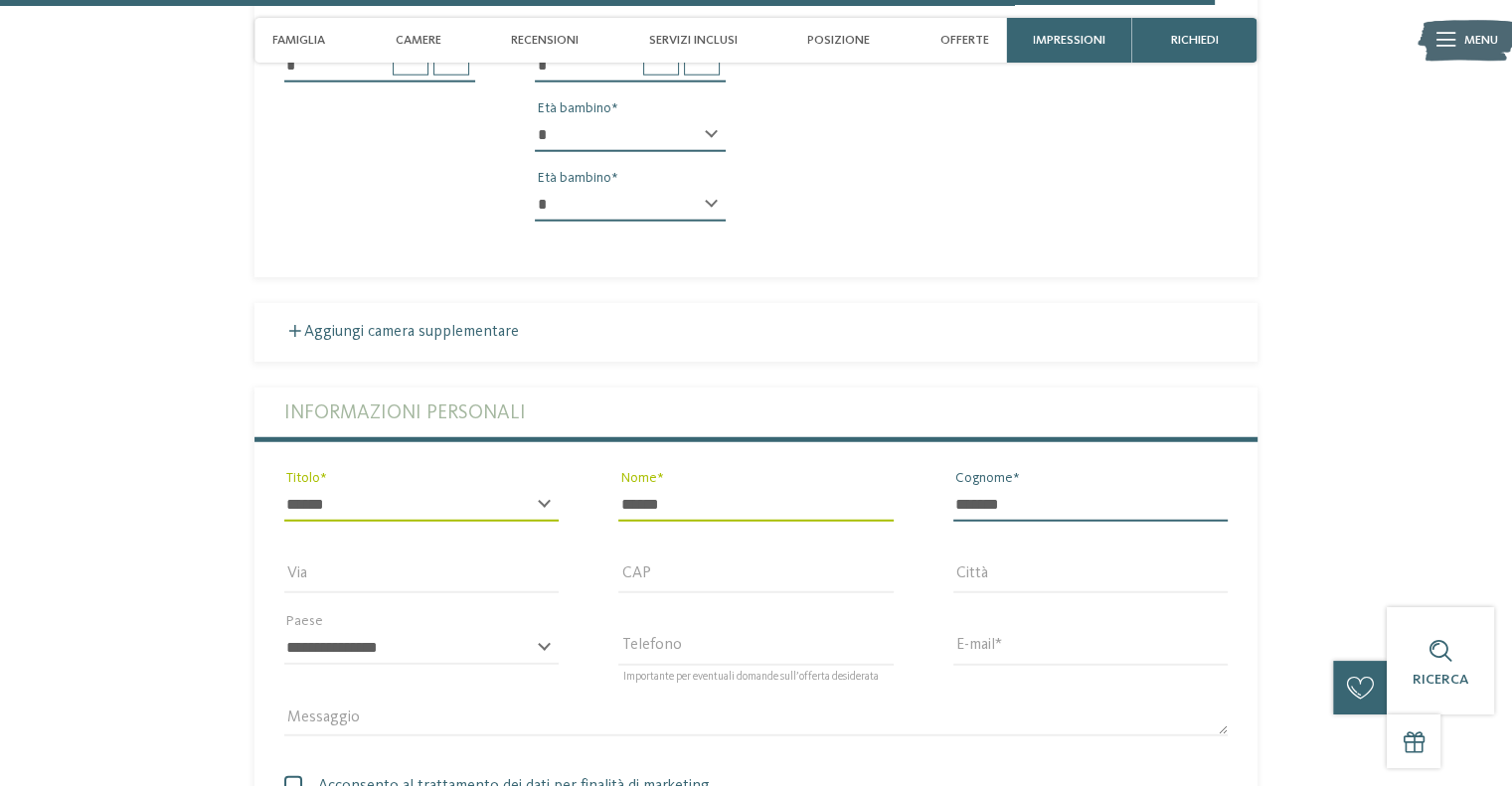 type on "*******" 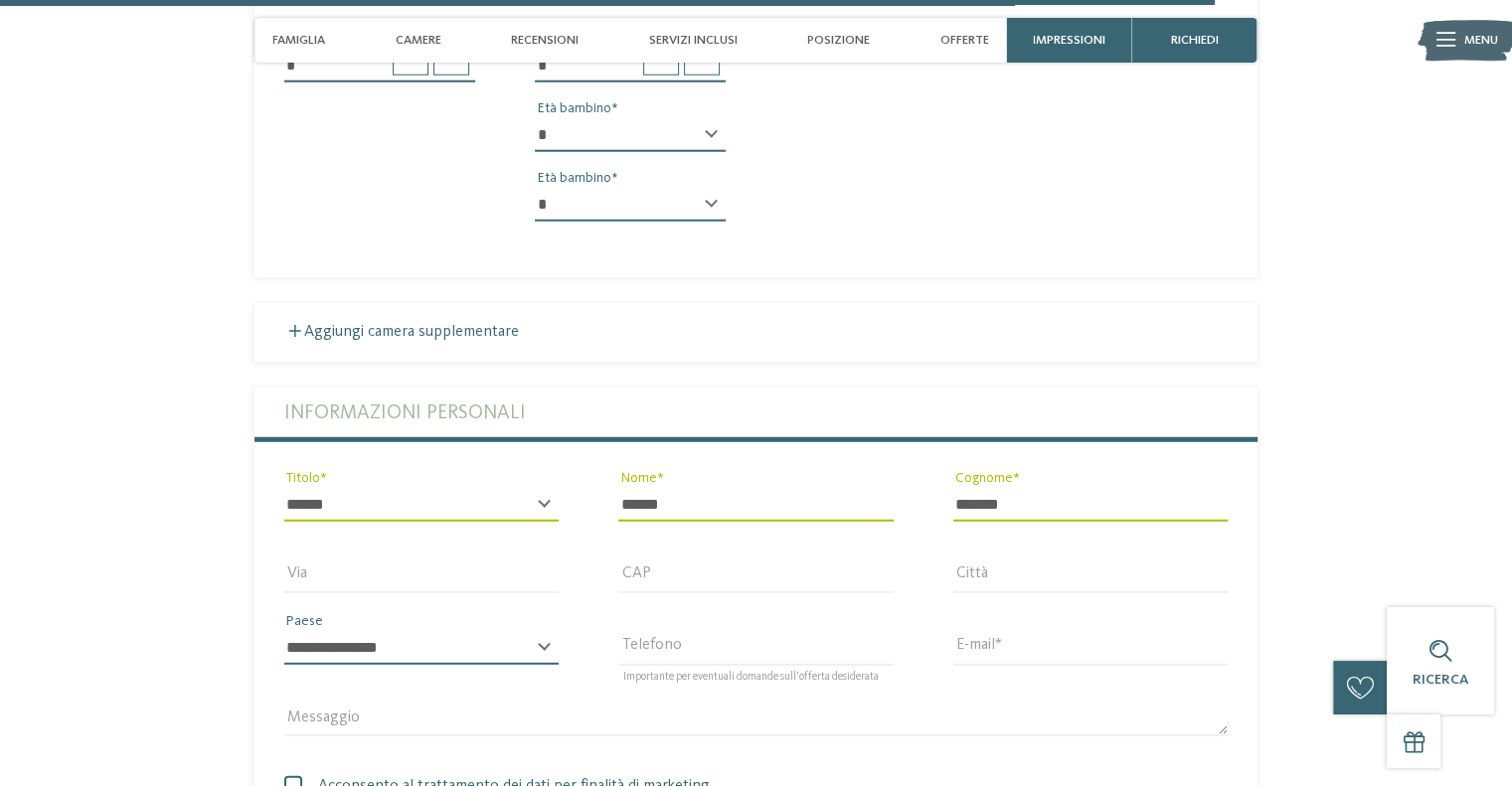 click on "**********" at bounding box center (421, 648) 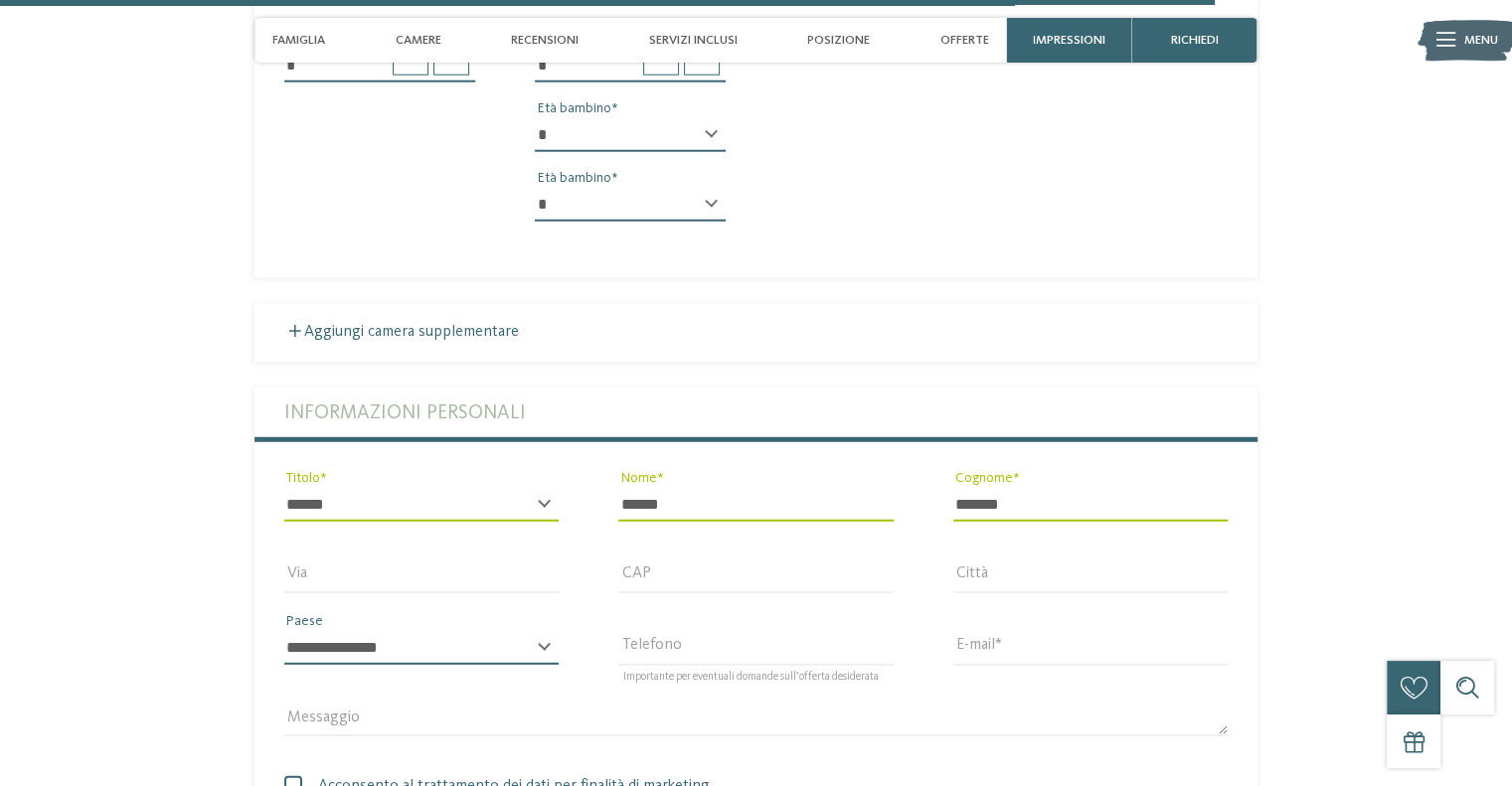 select on "**" 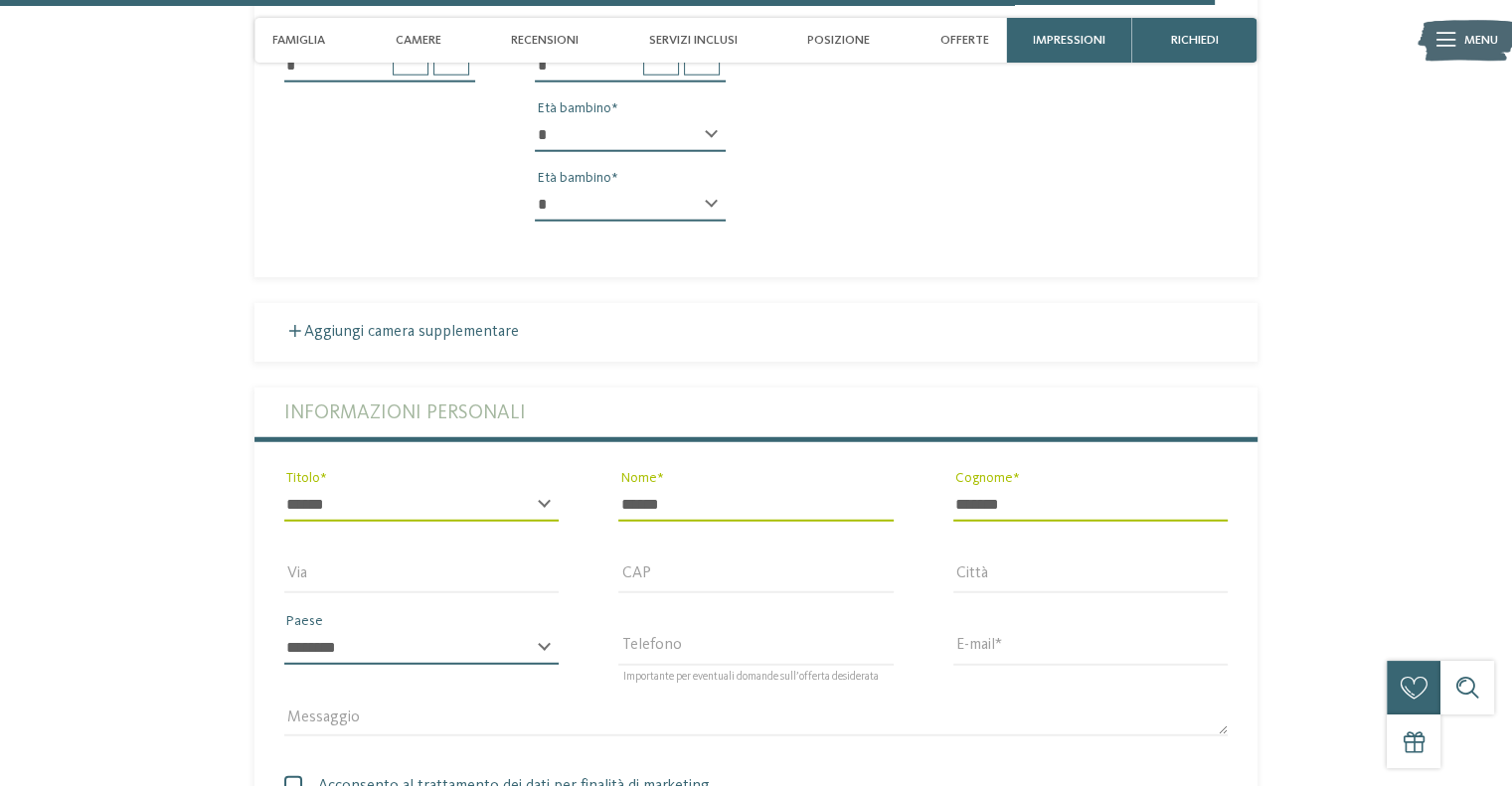 click on "**********" at bounding box center (421, 648) 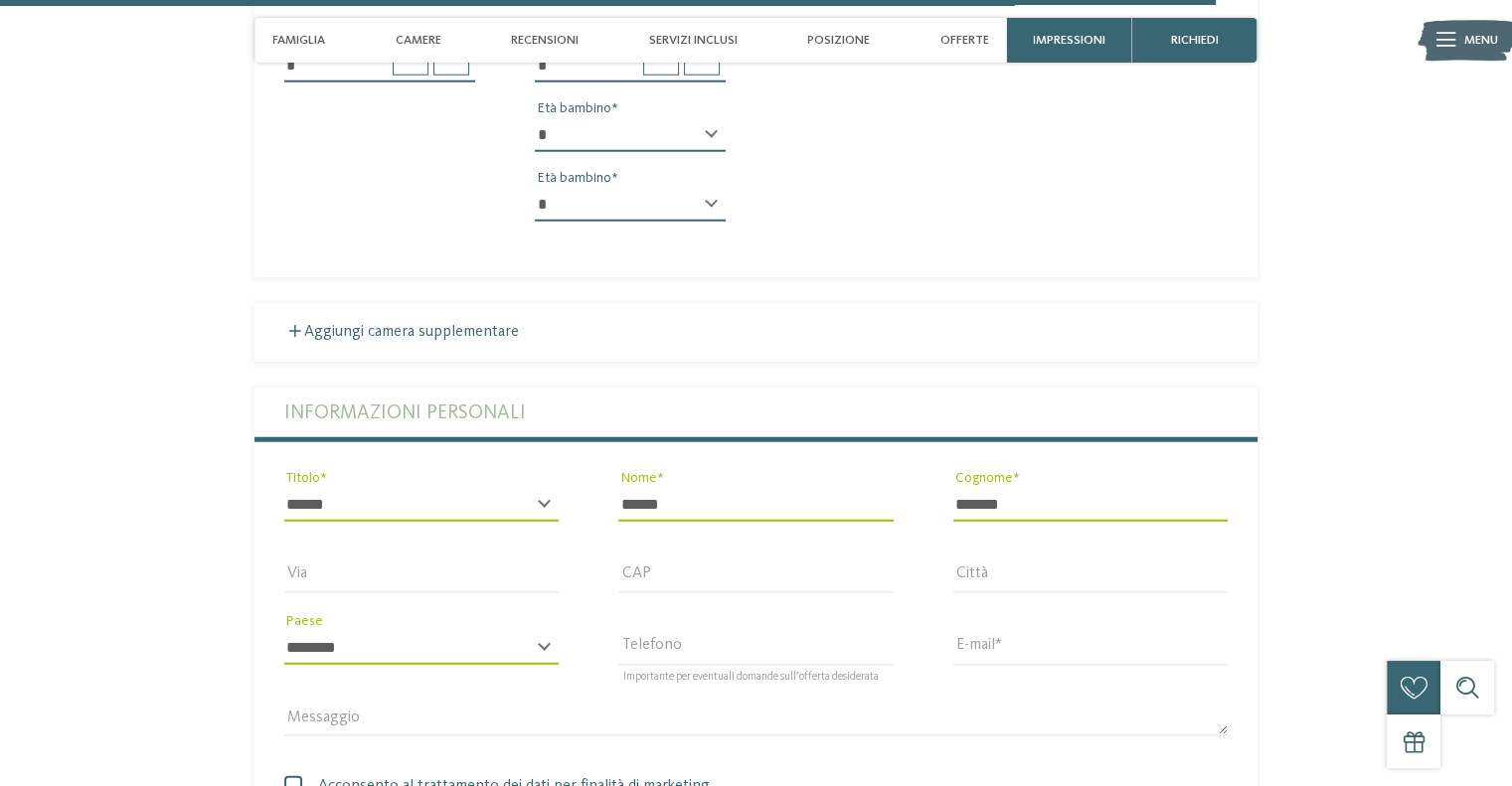 scroll, scrollTop: 5517, scrollLeft: 0, axis: vertical 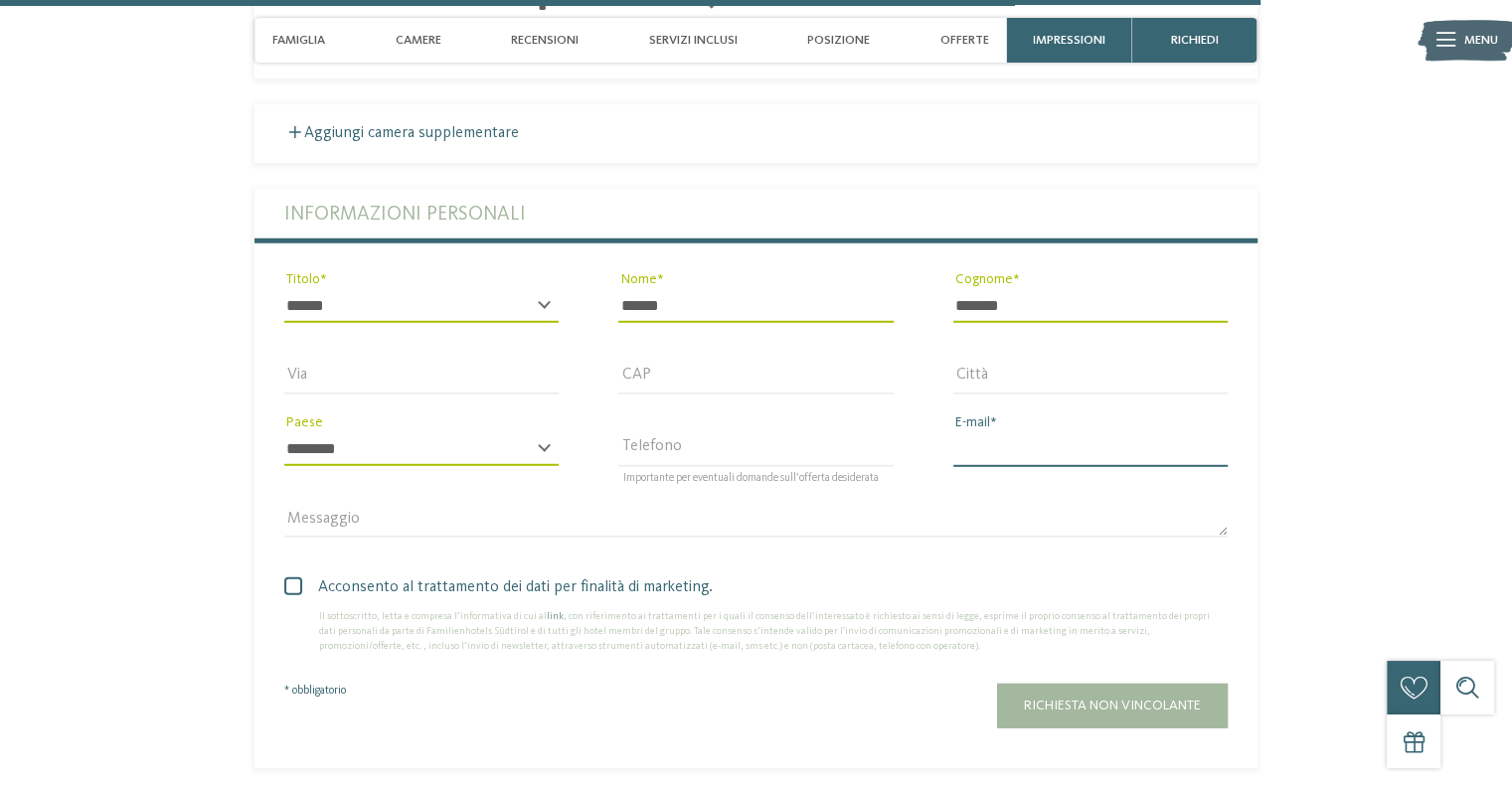 click on "E-mail" at bounding box center (1091, 449) 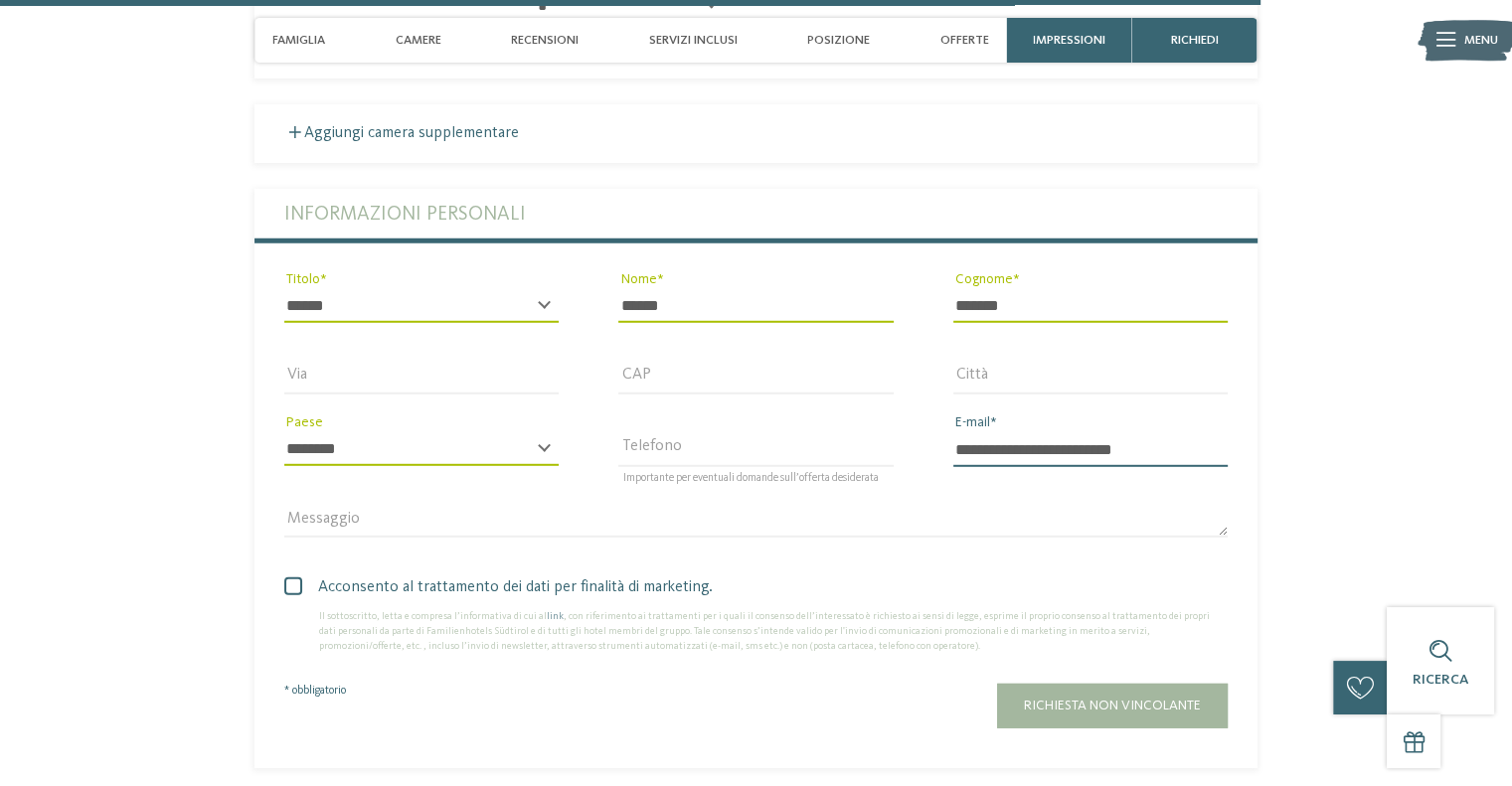 type on "**********" 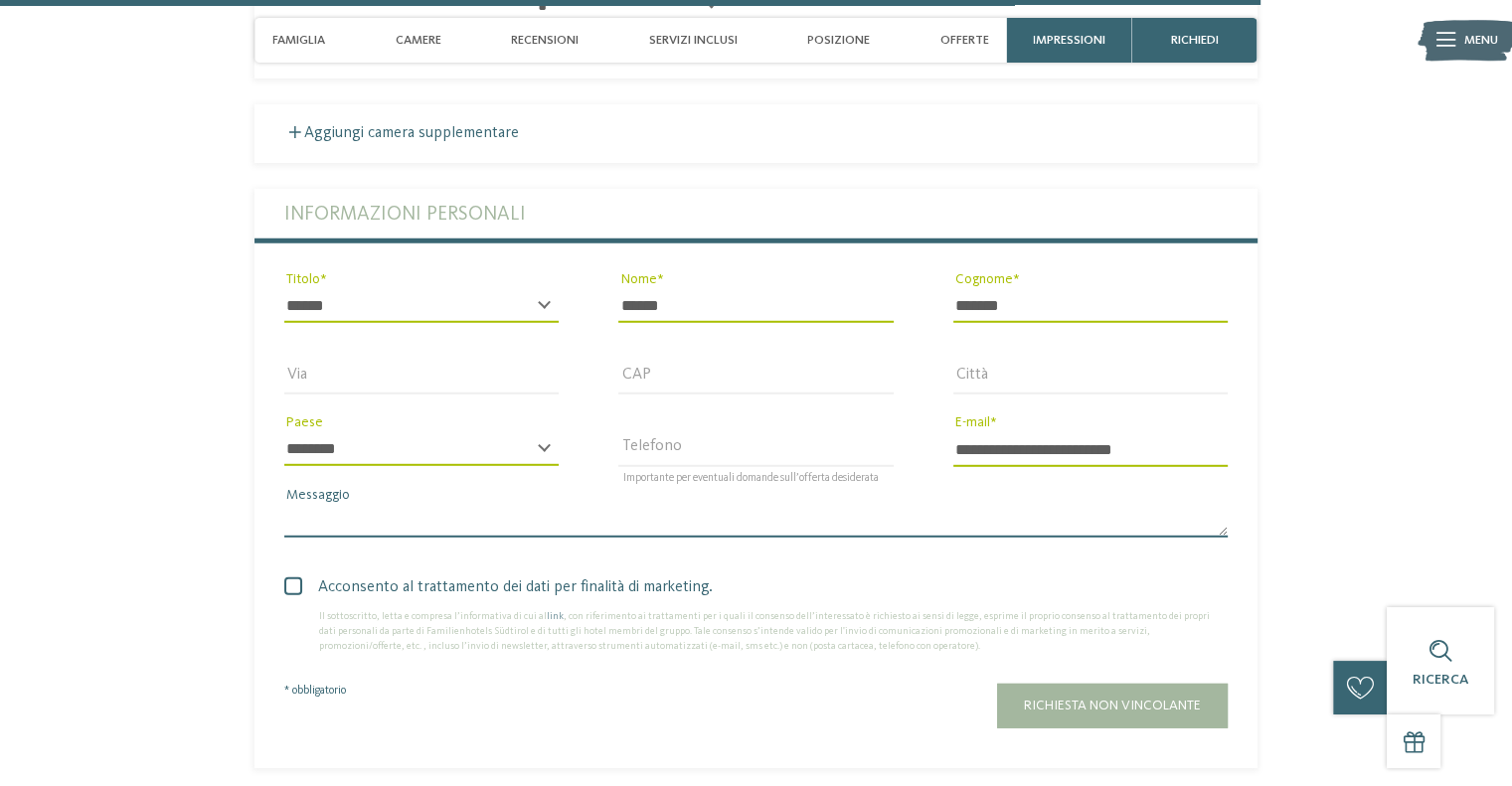 click on "Messaggio" at bounding box center (756, 522) 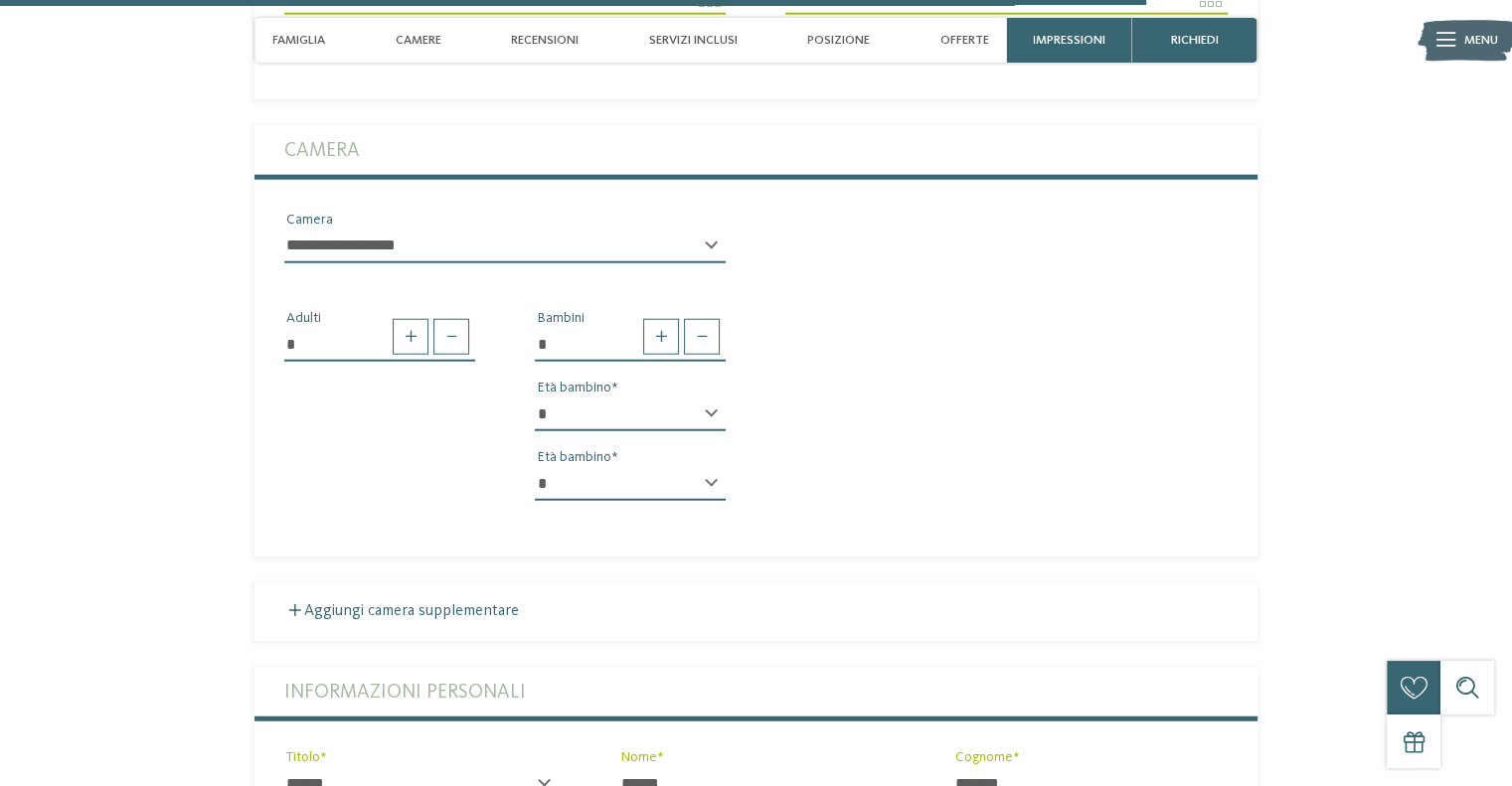 scroll, scrollTop: 5020, scrollLeft: 0, axis: vertical 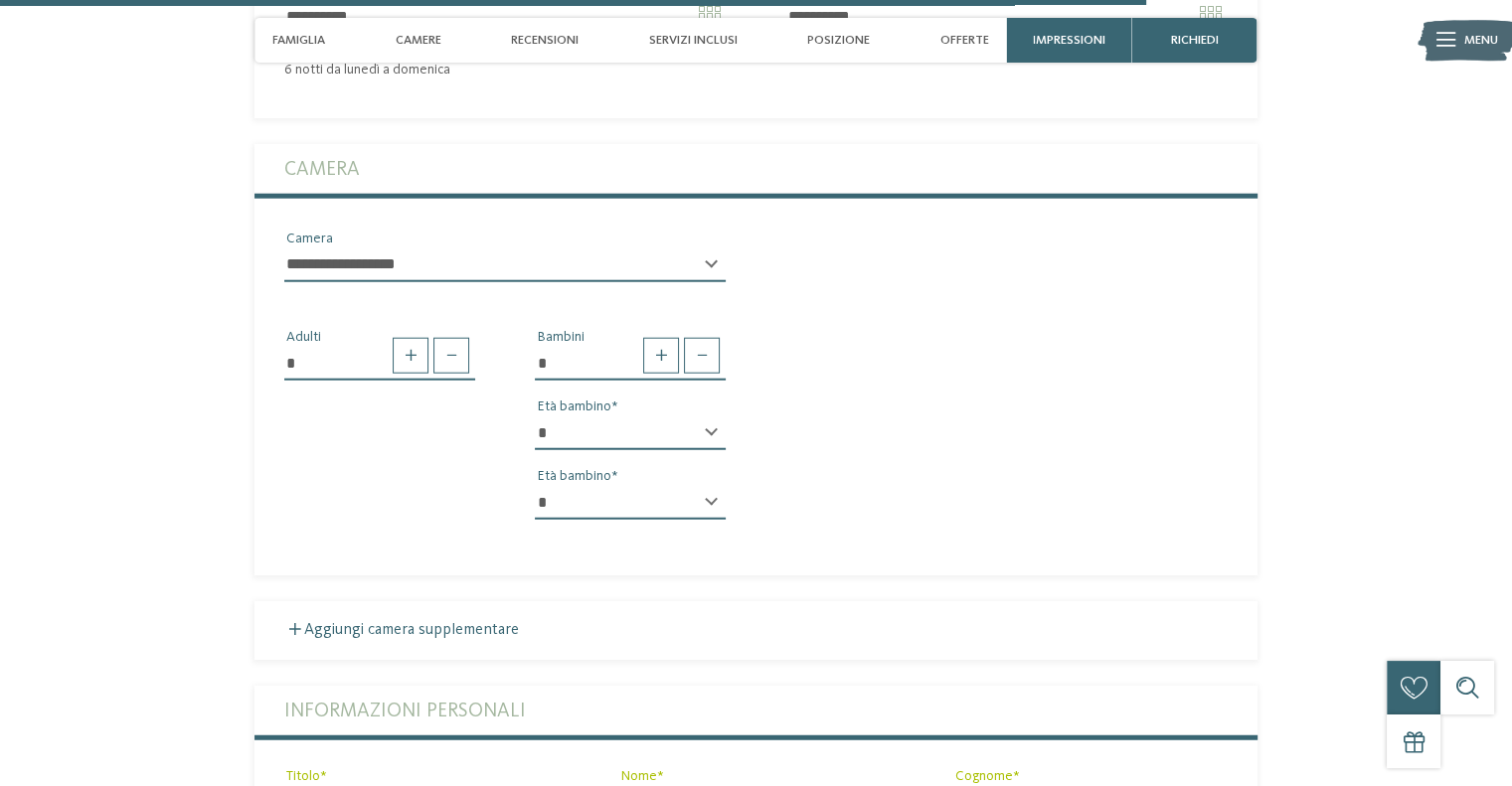 type on "**********" 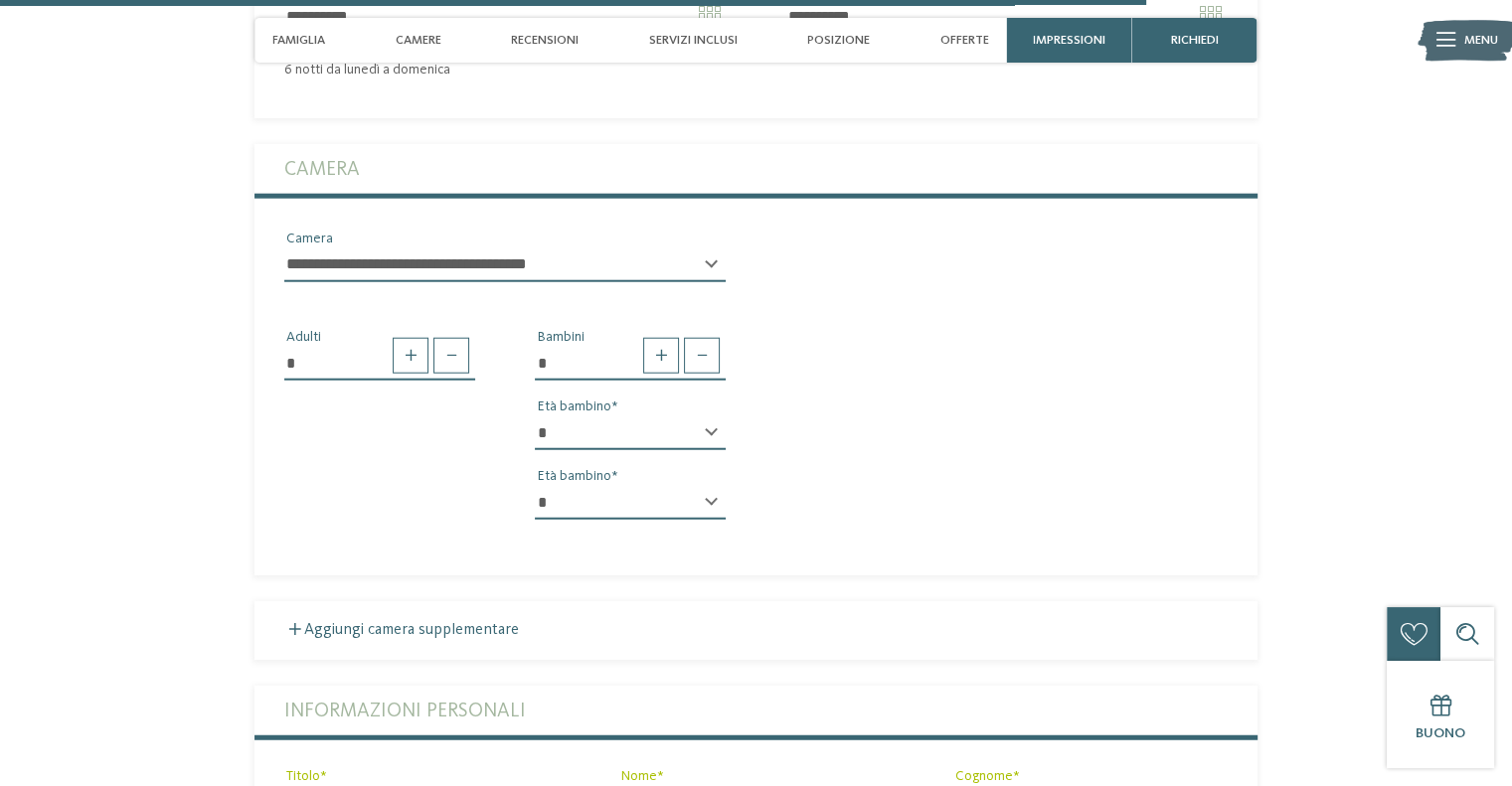 click on "**********" at bounding box center (505, 265) 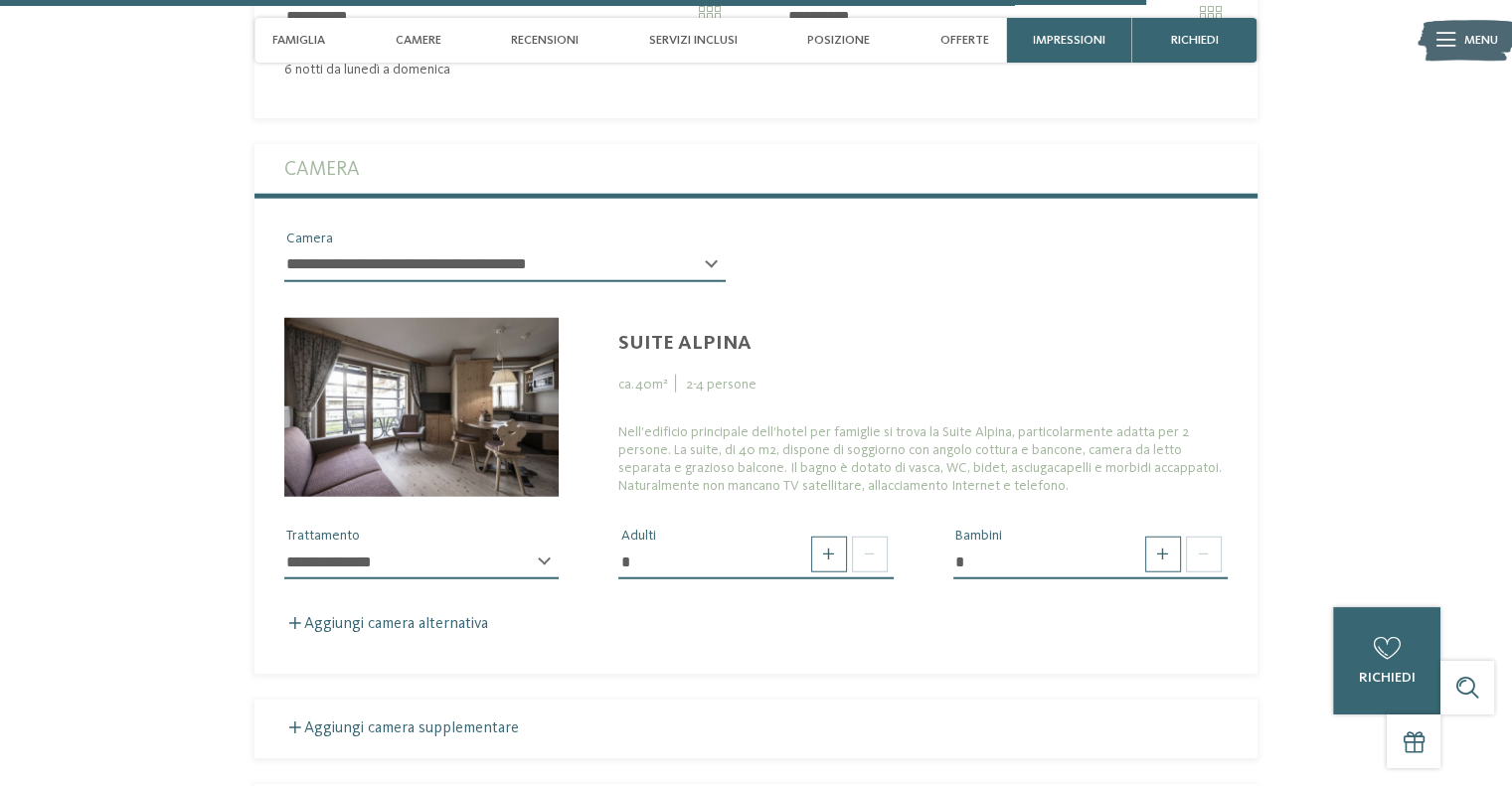 click on "**********" at bounding box center (421, 562) 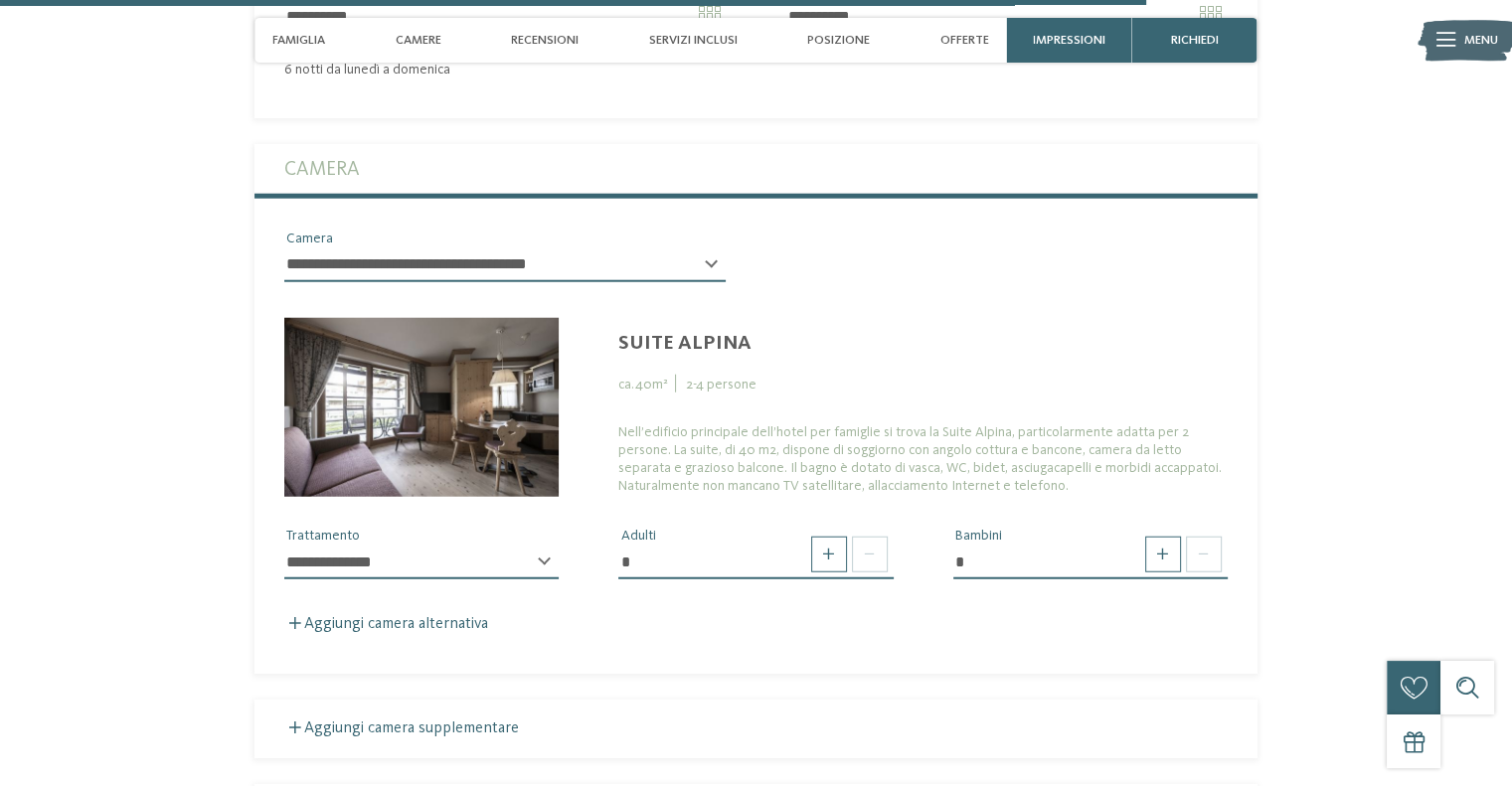 click on "**********" at bounding box center [421, 562] 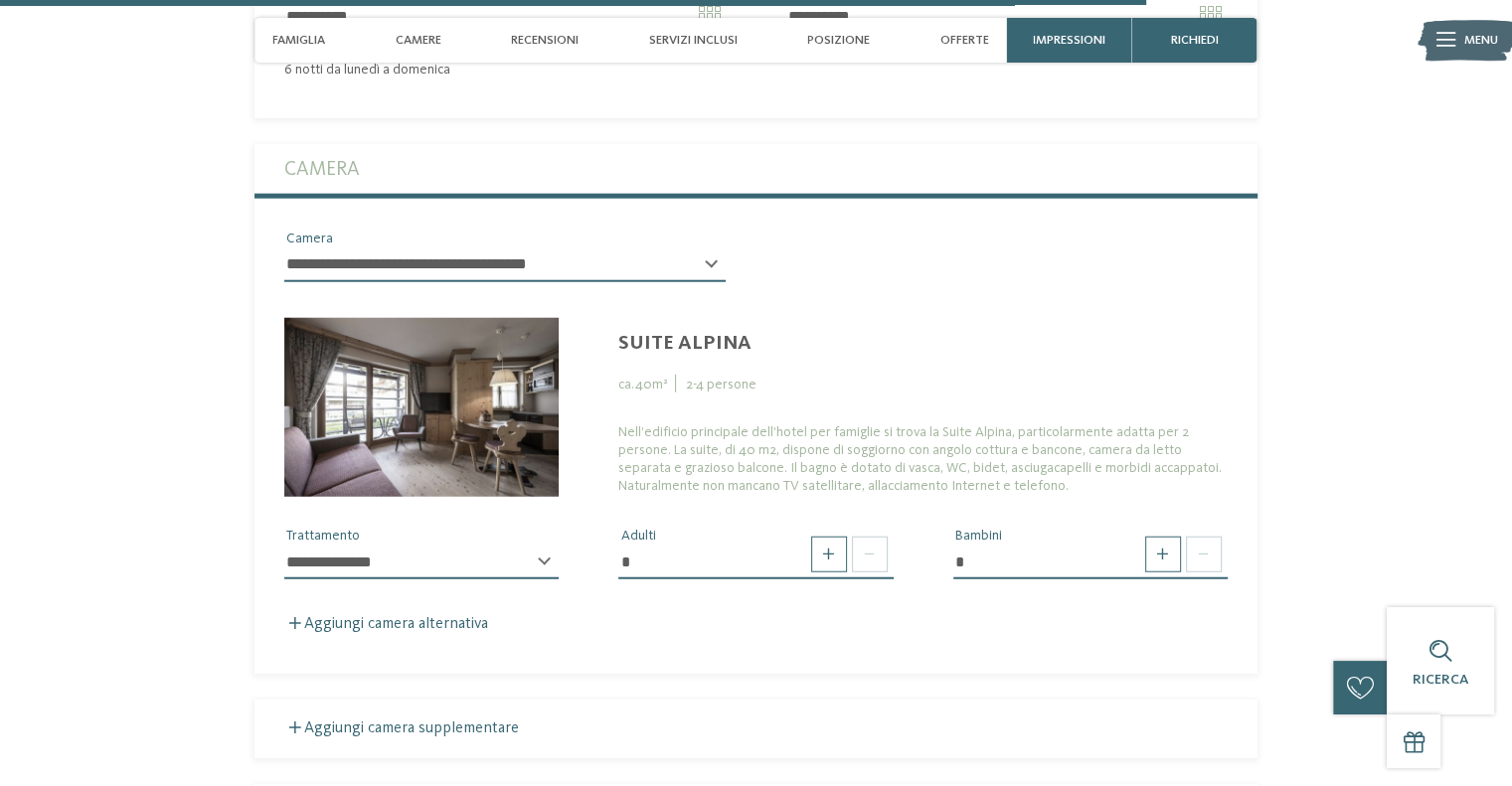 click on "**********" at bounding box center (421, 562) 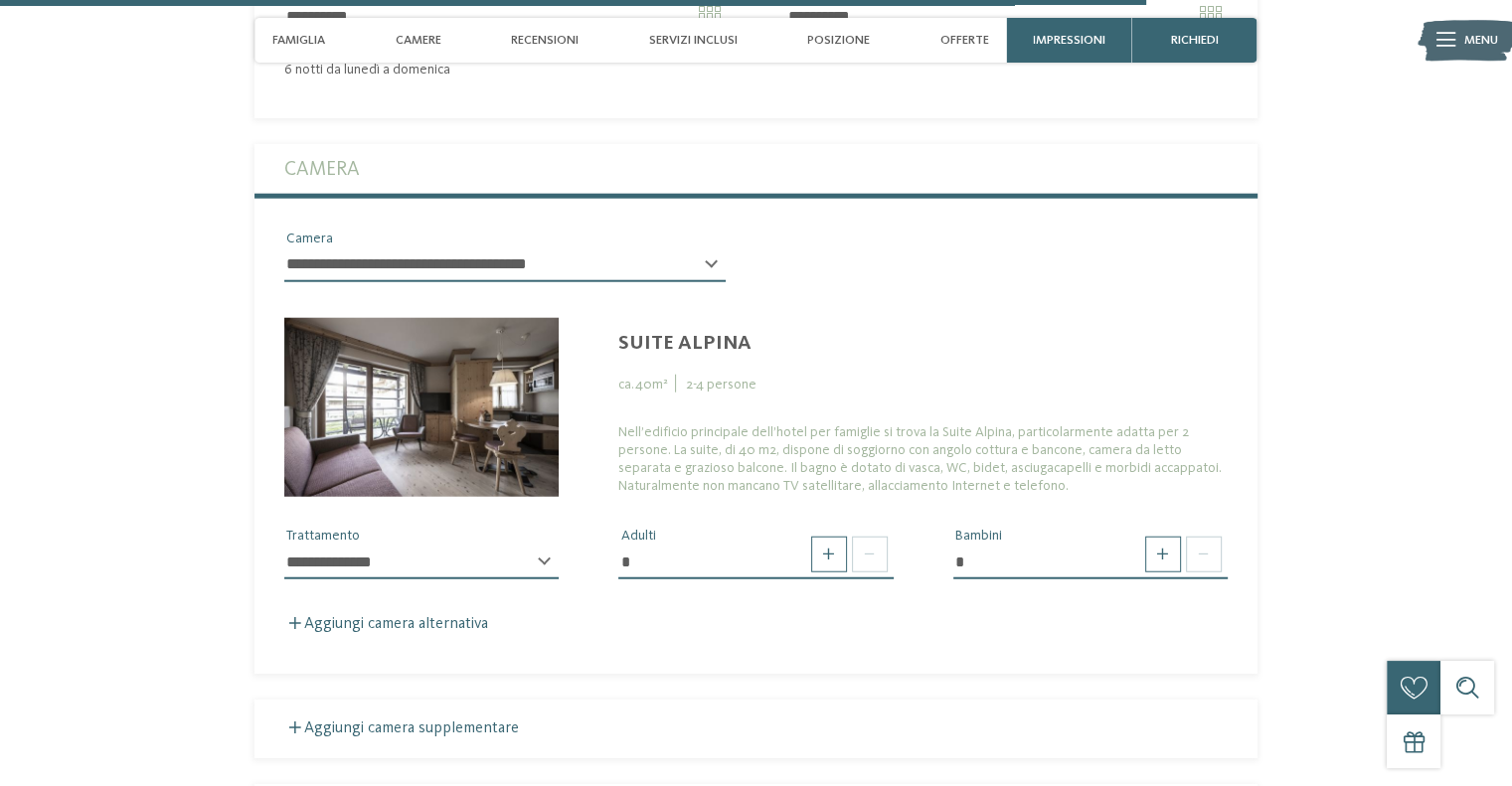 click on "**********" at bounding box center (505, 265) 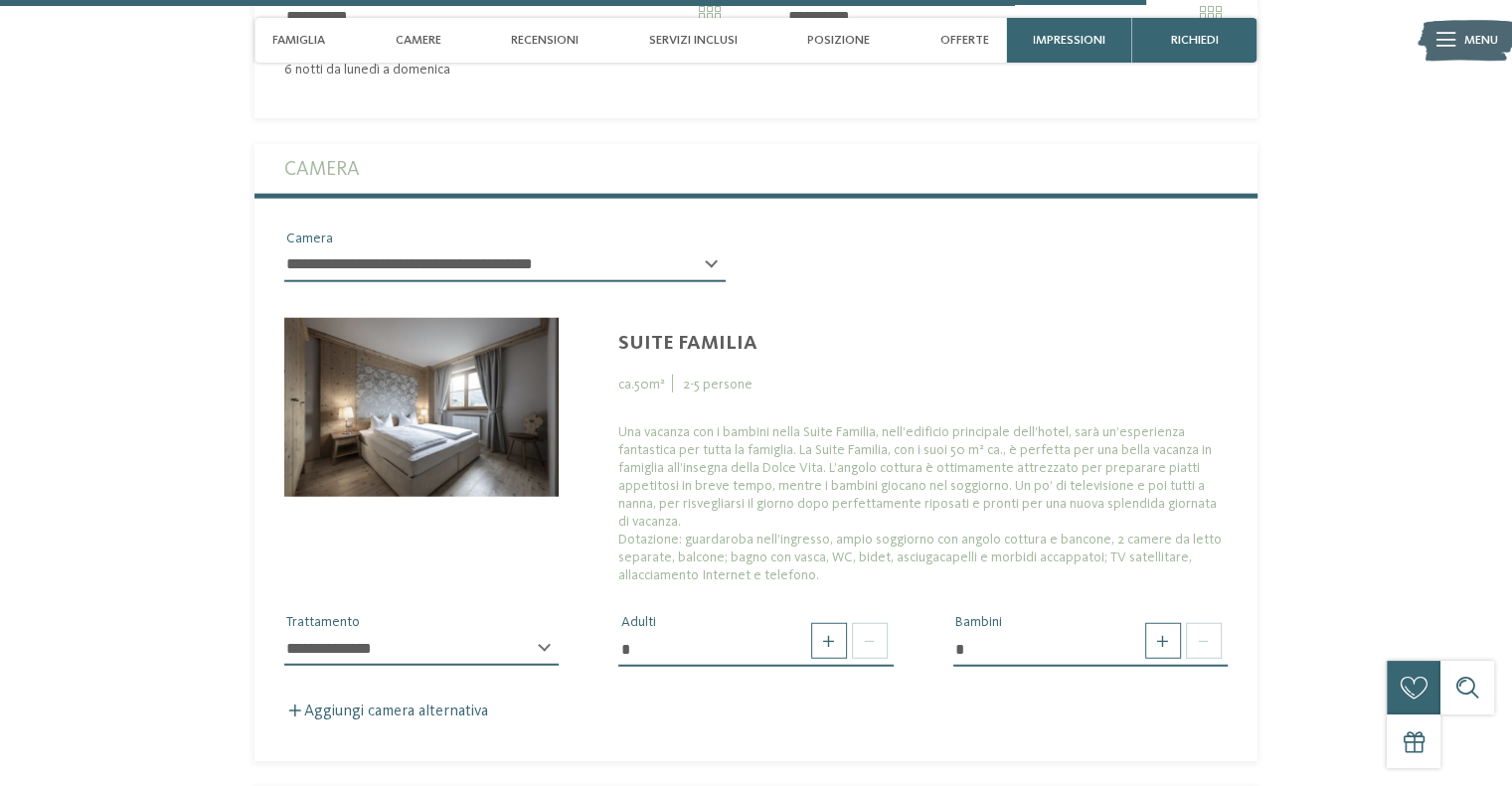 click on "**********" at bounding box center [505, 265] 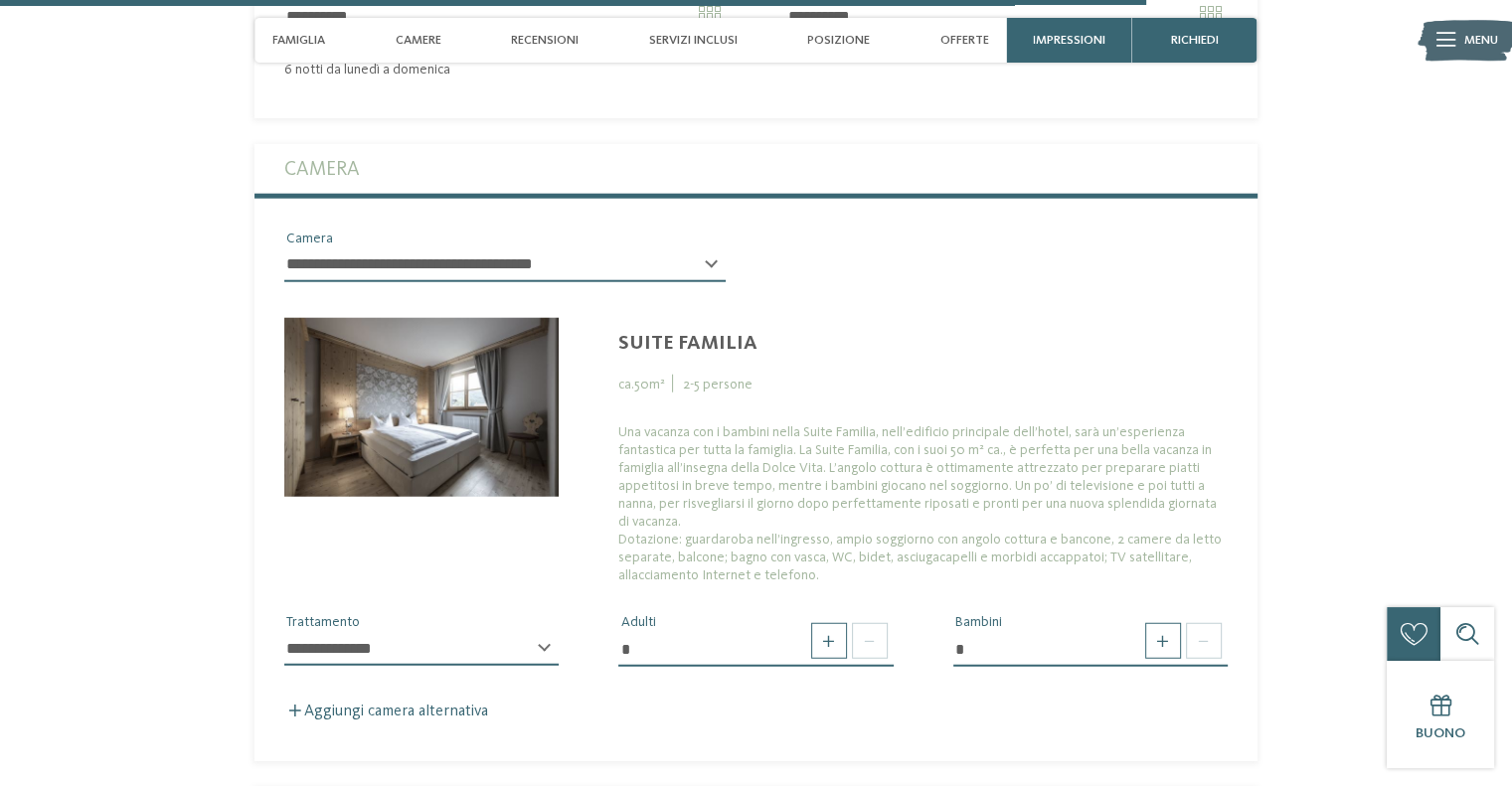 select on "*****" 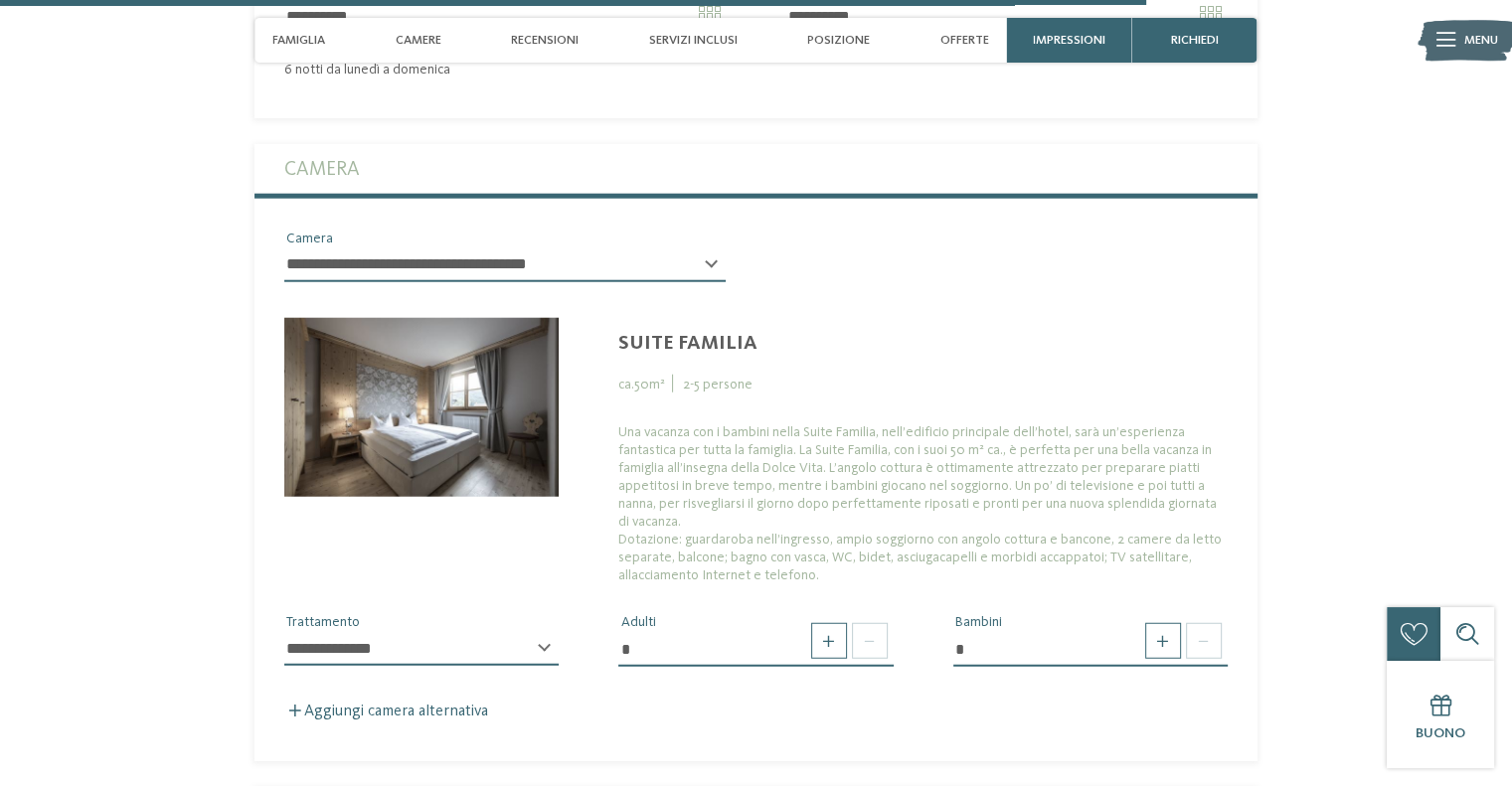 click on "**********" at bounding box center (505, 265) 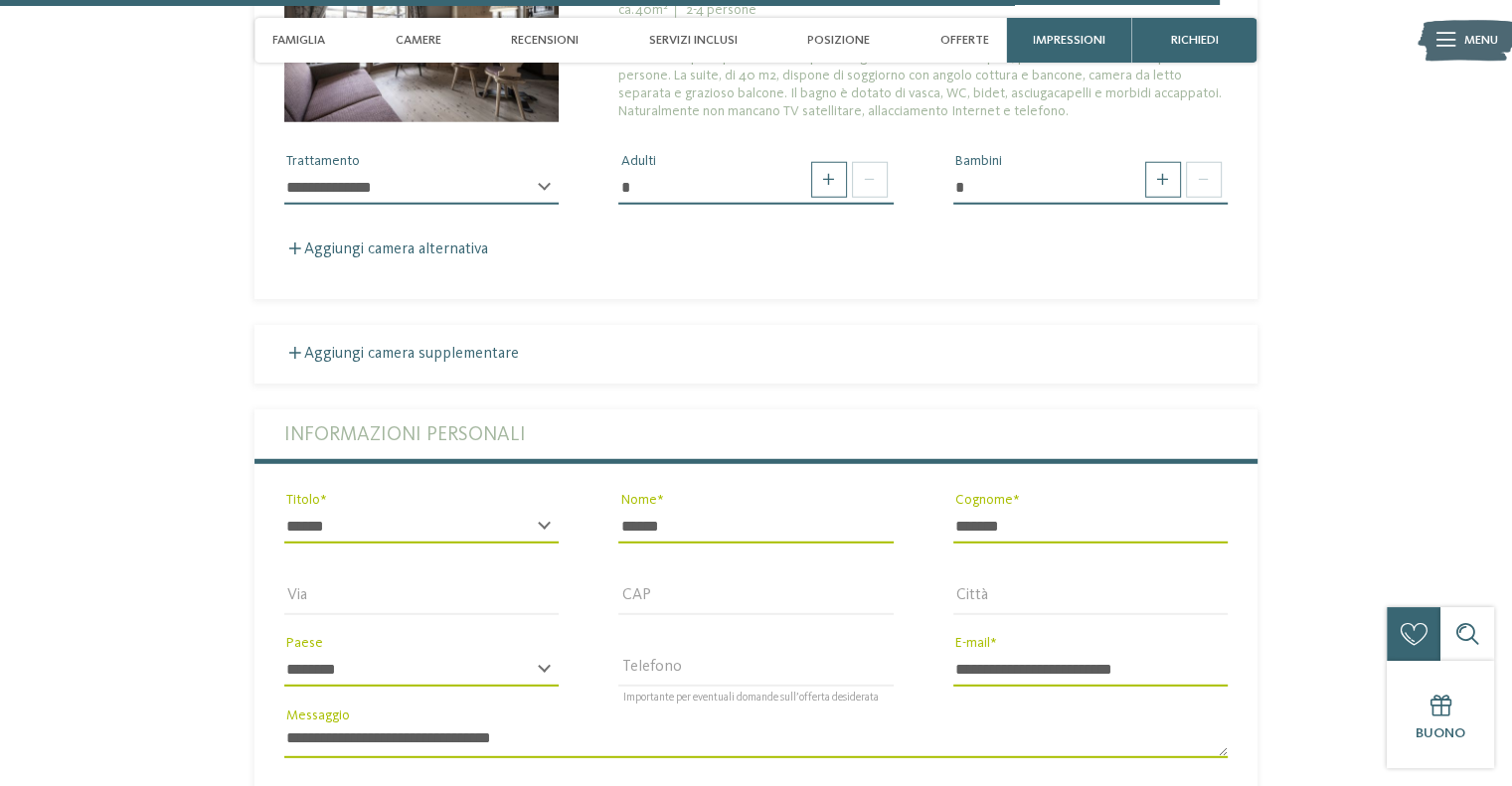scroll, scrollTop: 5418, scrollLeft: 0, axis: vertical 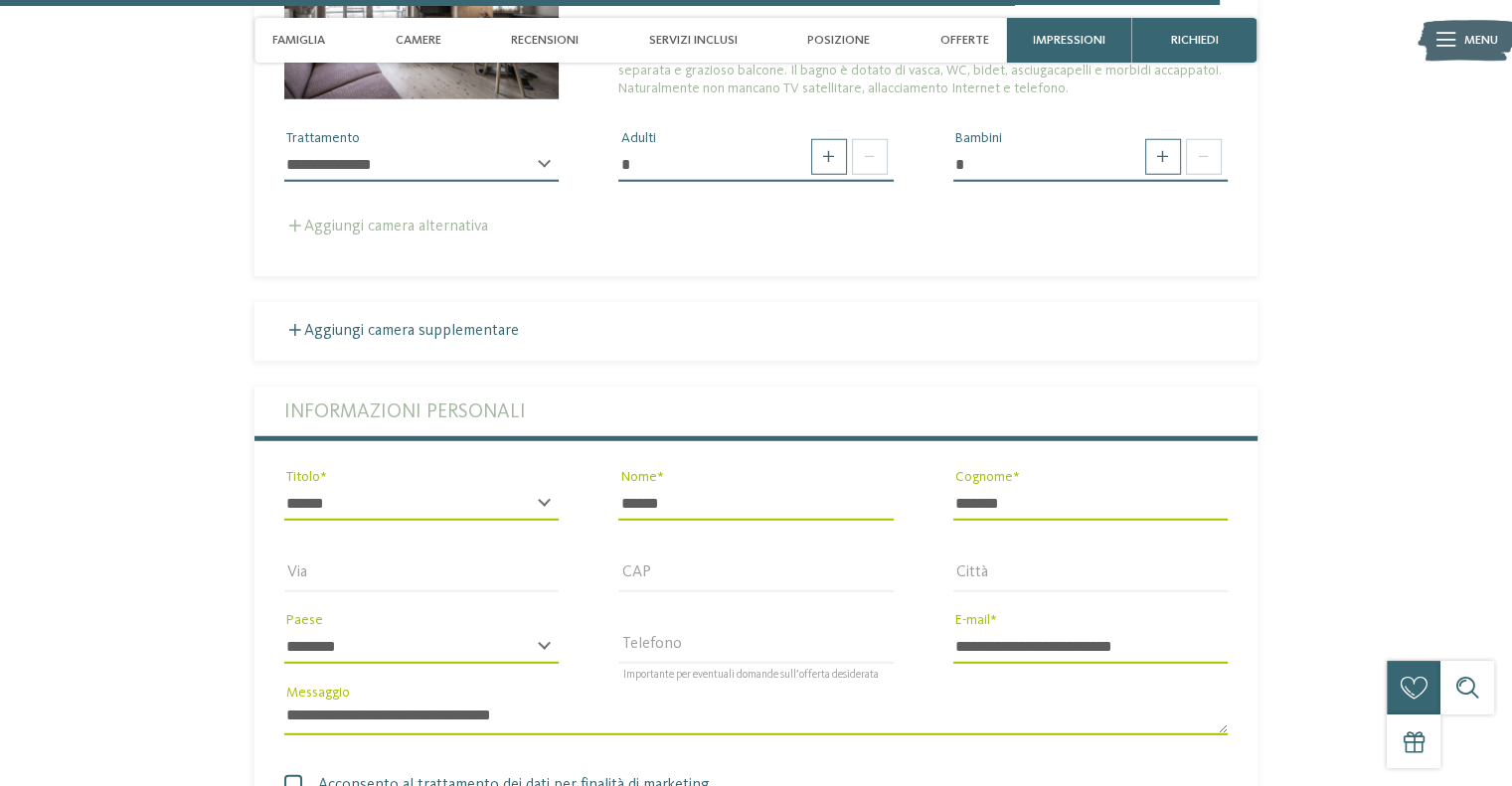 click on "Aggiungi camera alternativa" at bounding box center (386, 227) 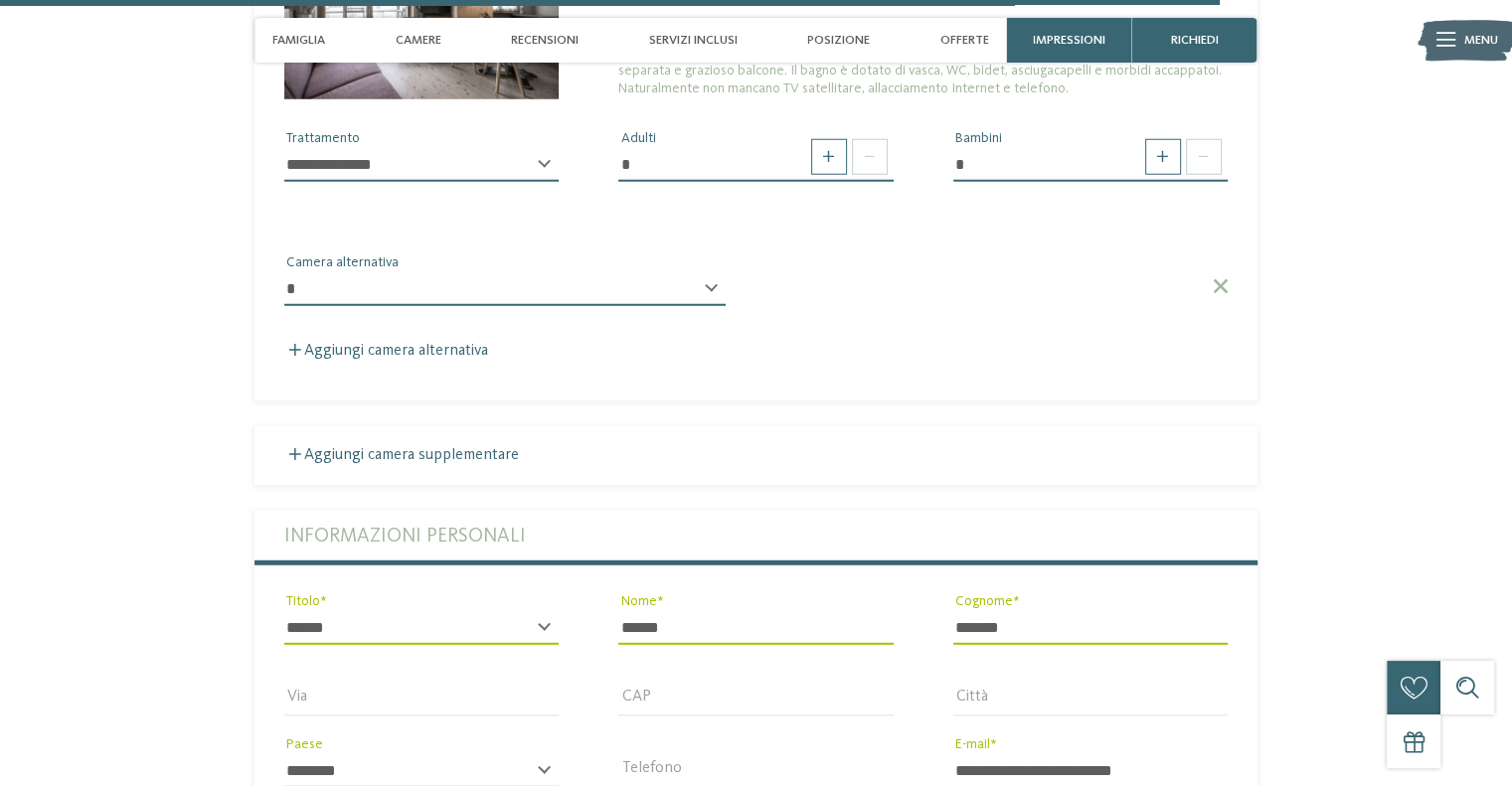 click on "**********" at bounding box center [505, 297] 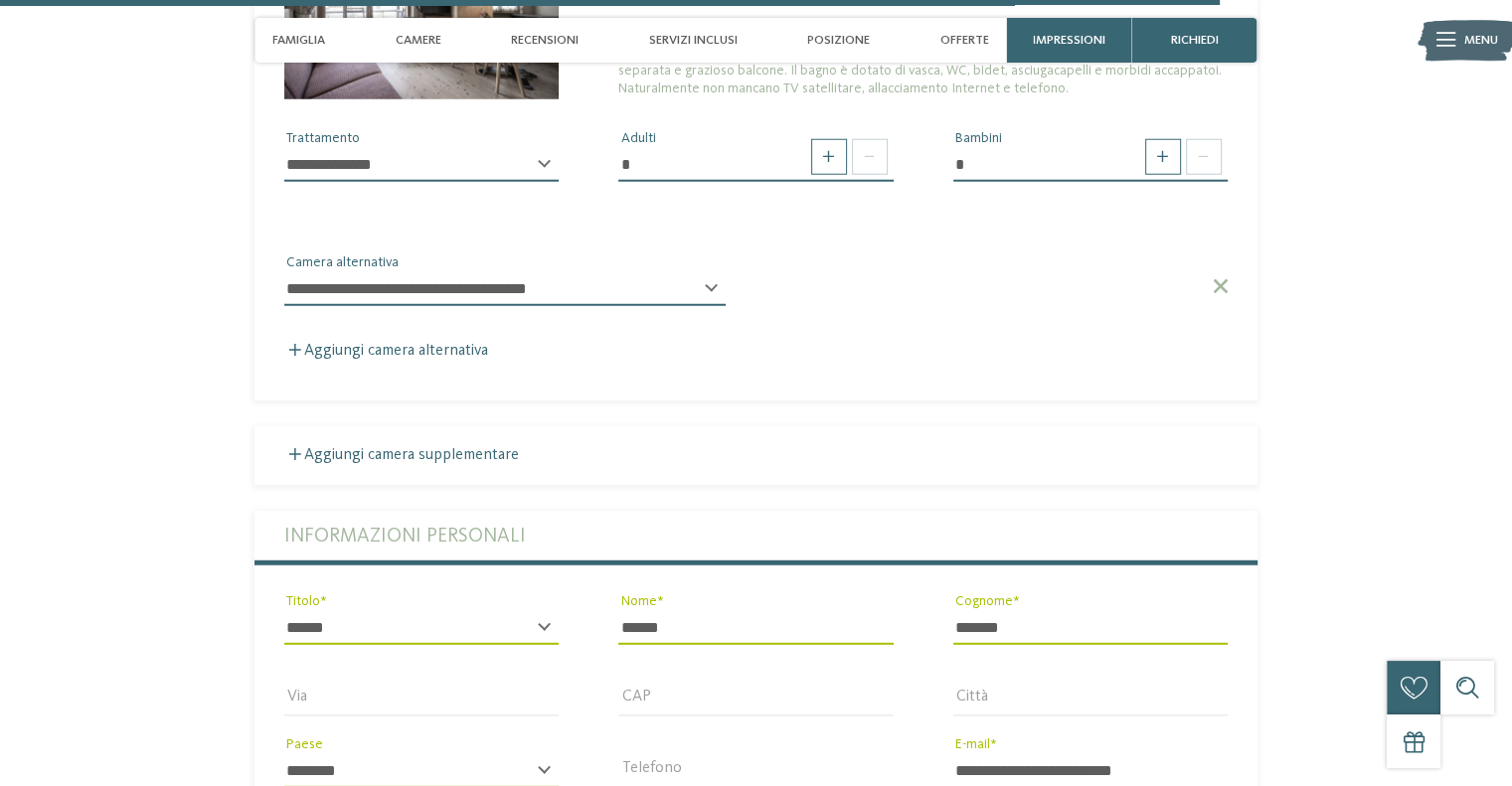 click on "**********" at bounding box center [505, 289] 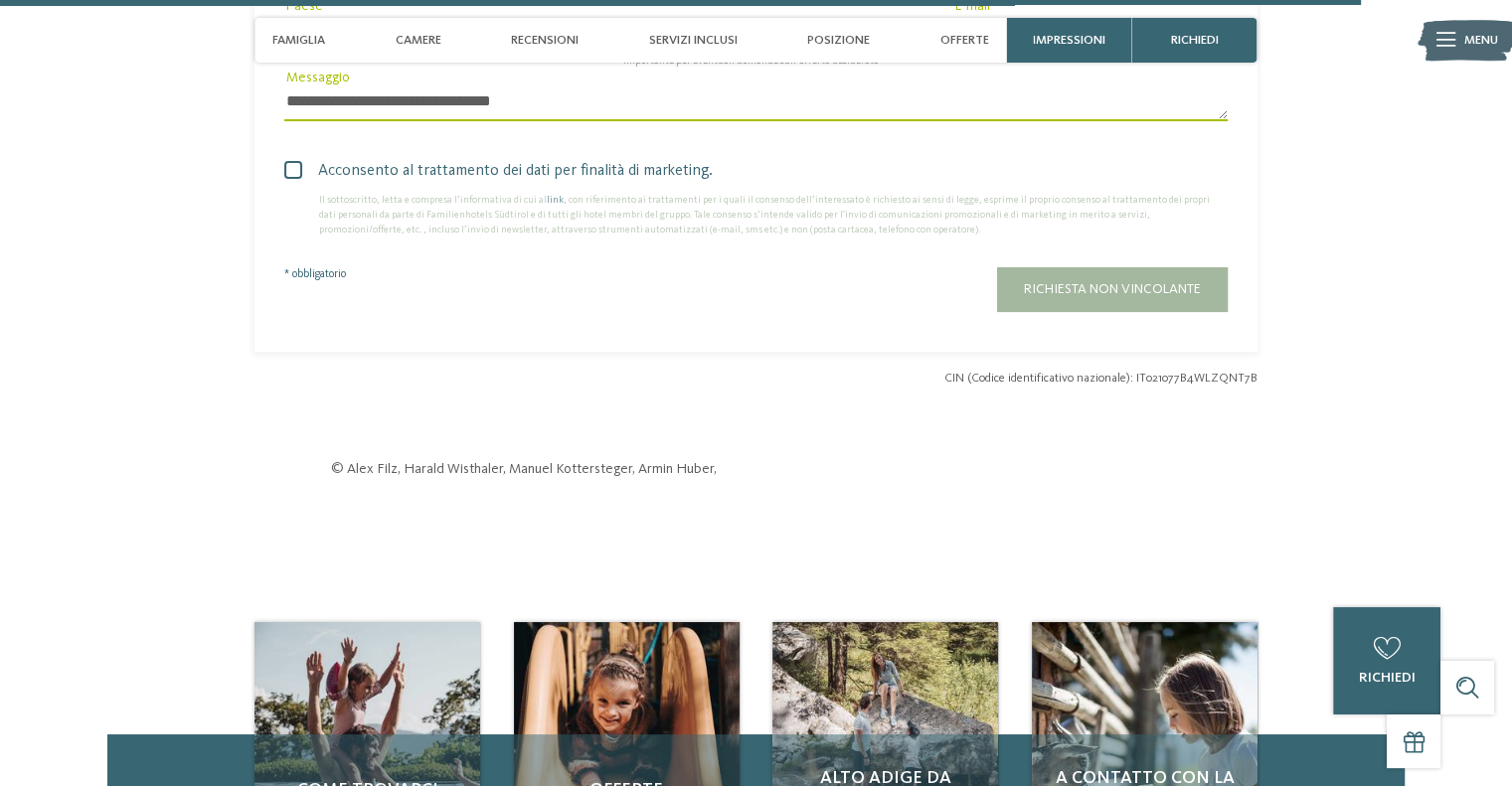 scroll, scrollTop: 6411, scrollLeft: 0, axis: vertical 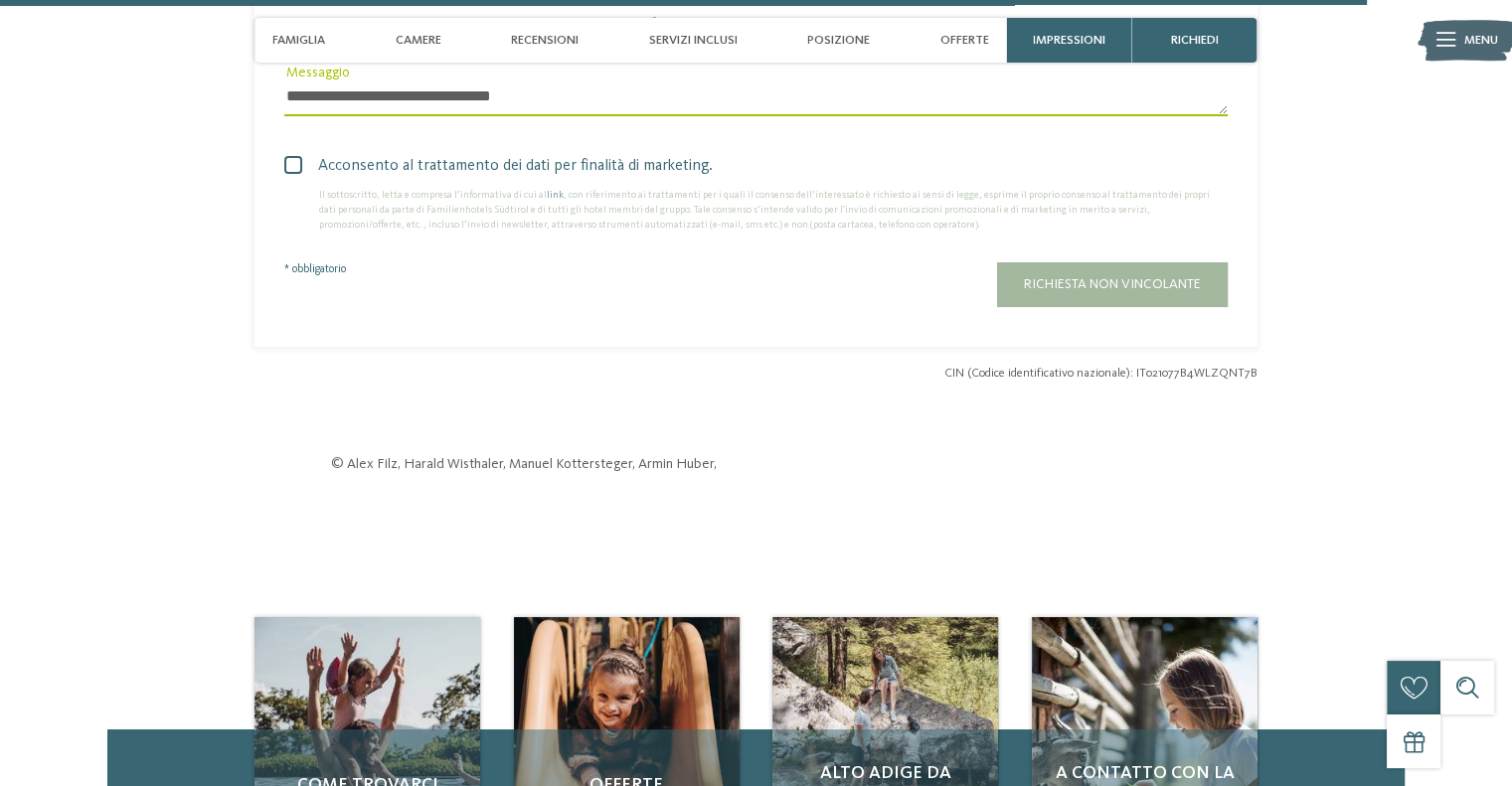 click at bounding box center (293, 165) 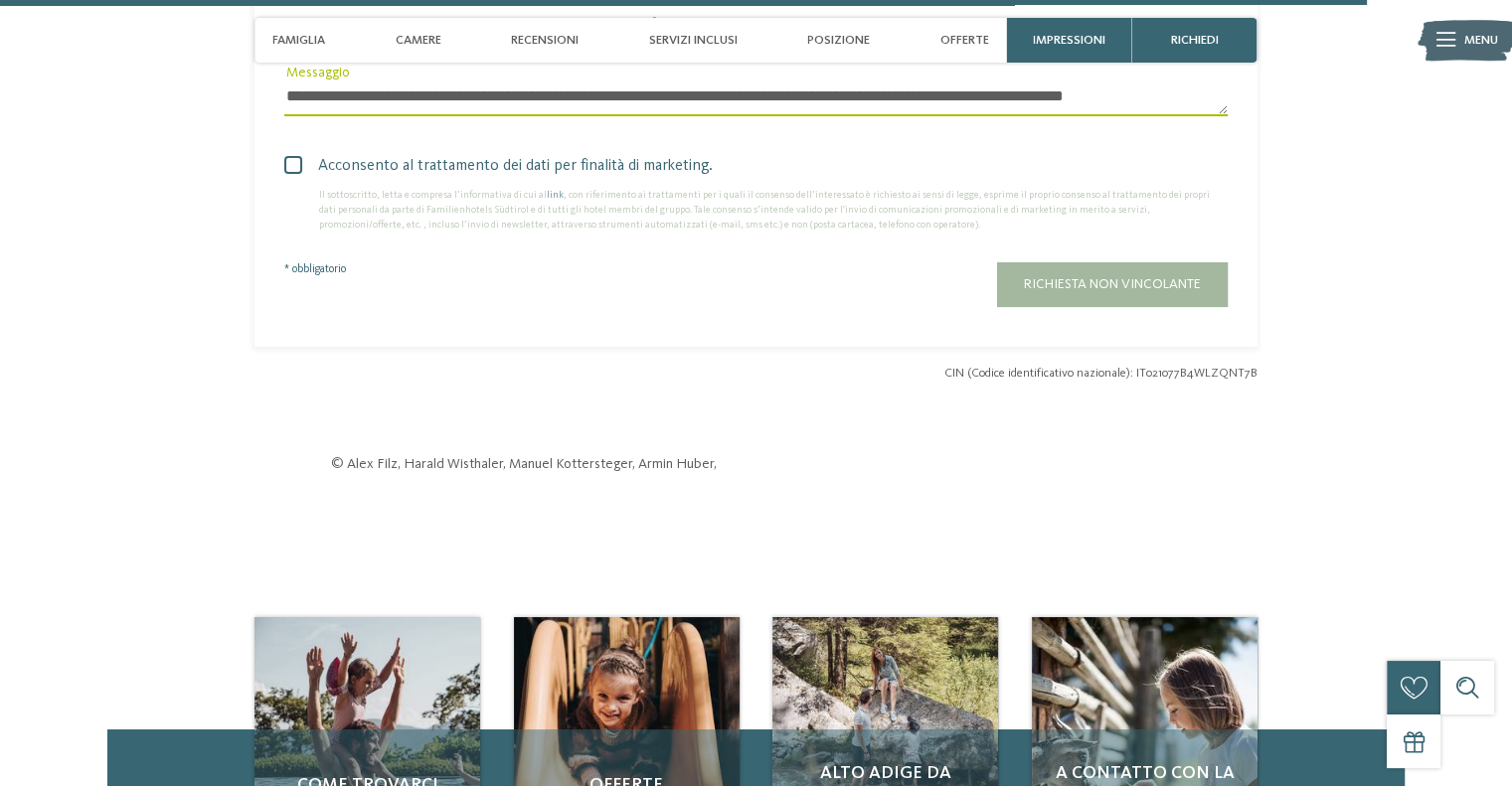 type on "**********" 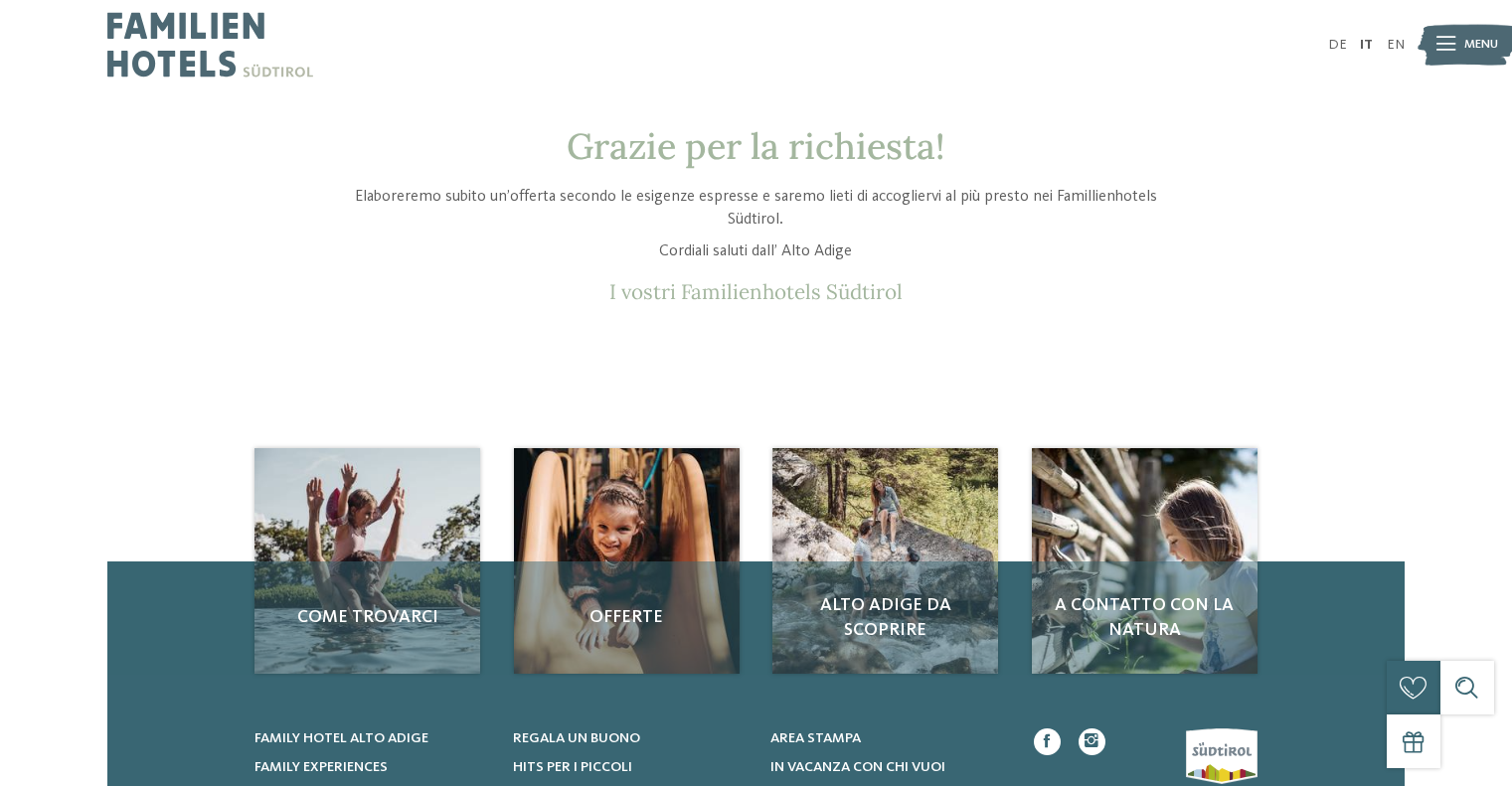 scroll, scrollTop: 0, scrollLeft: 0, axis: both 